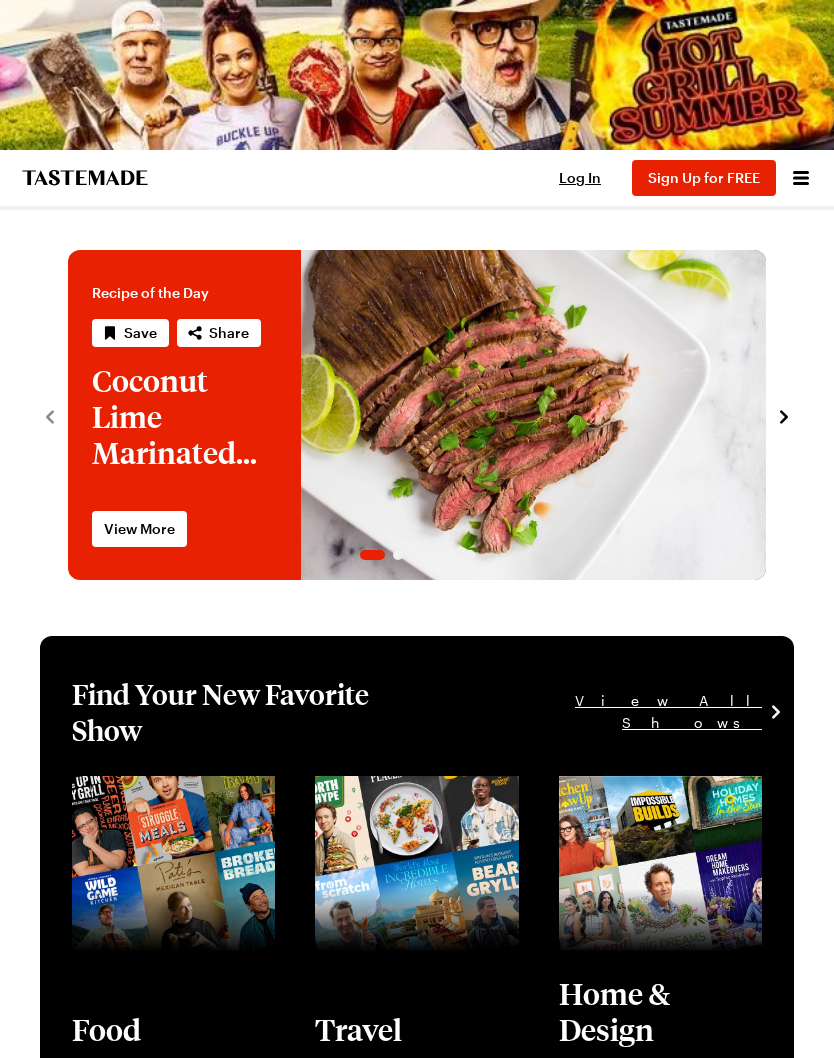 scroll, scrollTop: 0, scrollLeft: 0, axis: both 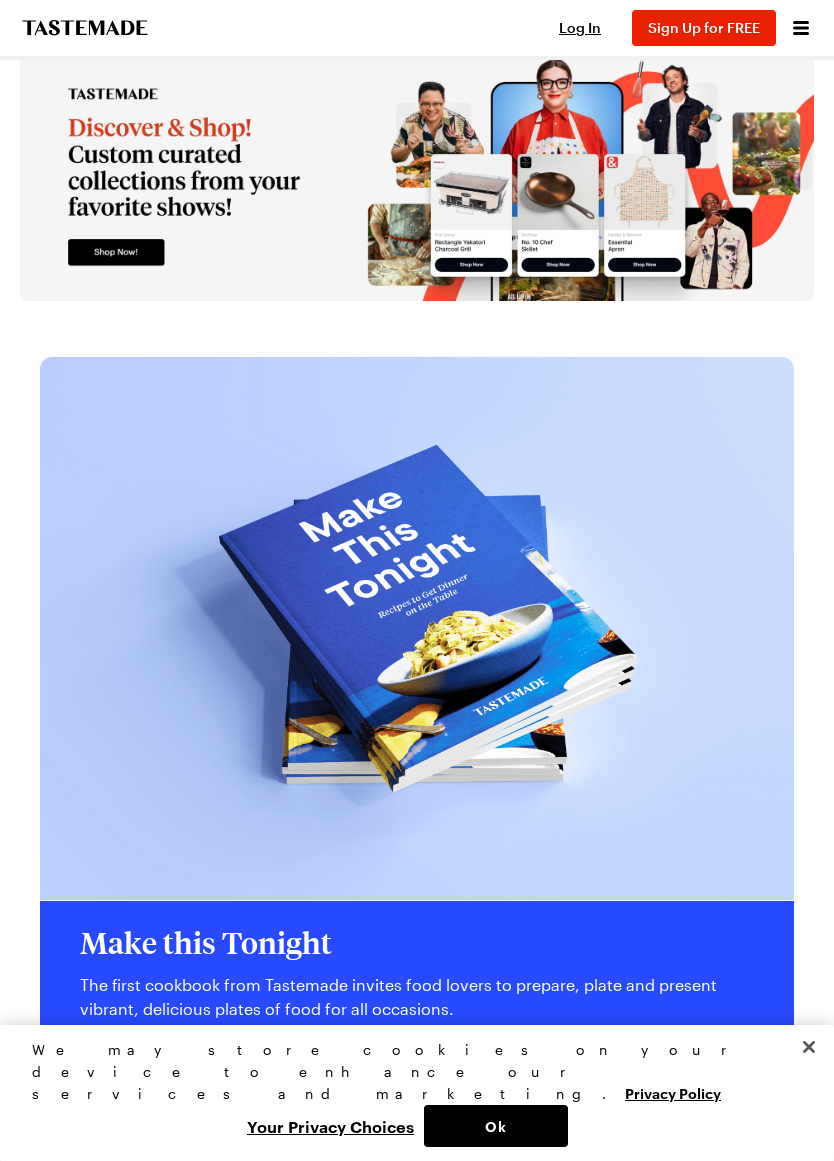 click on "Your Privacy Choices" at bounding box center (330, 1126) 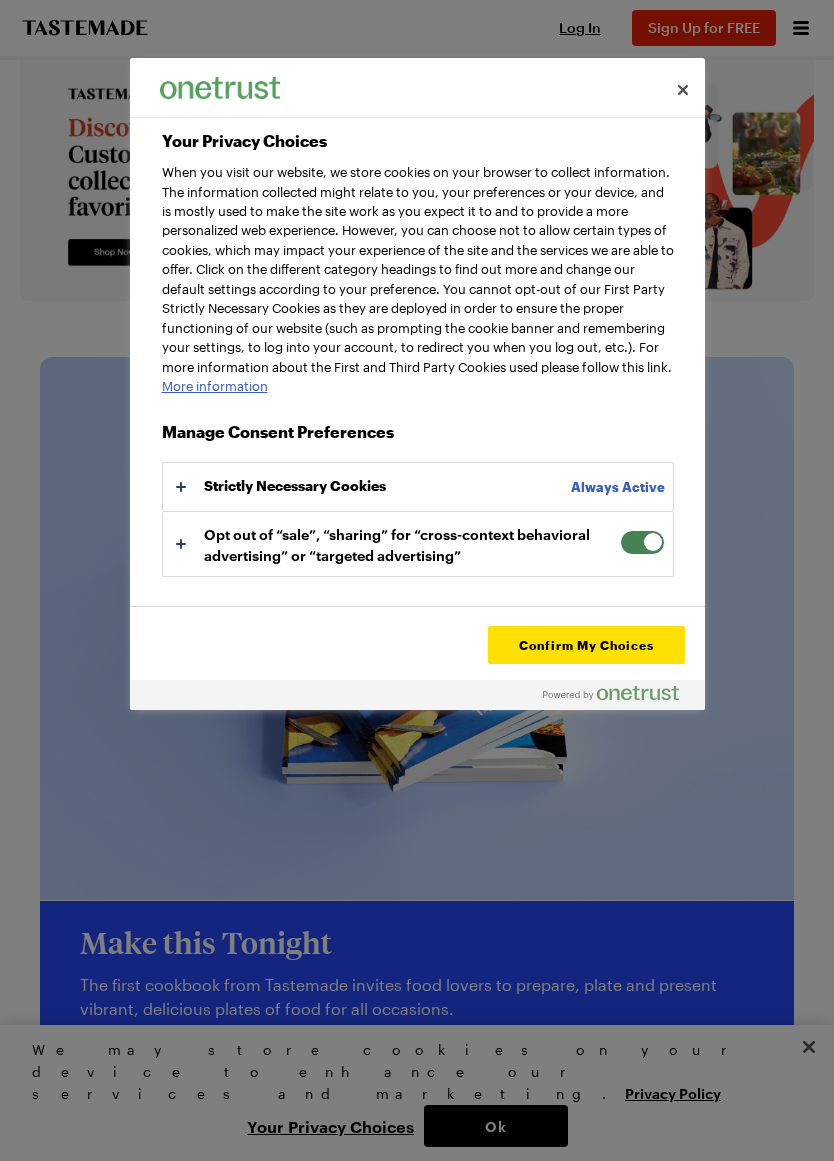 click at bounding box center [642, 542] 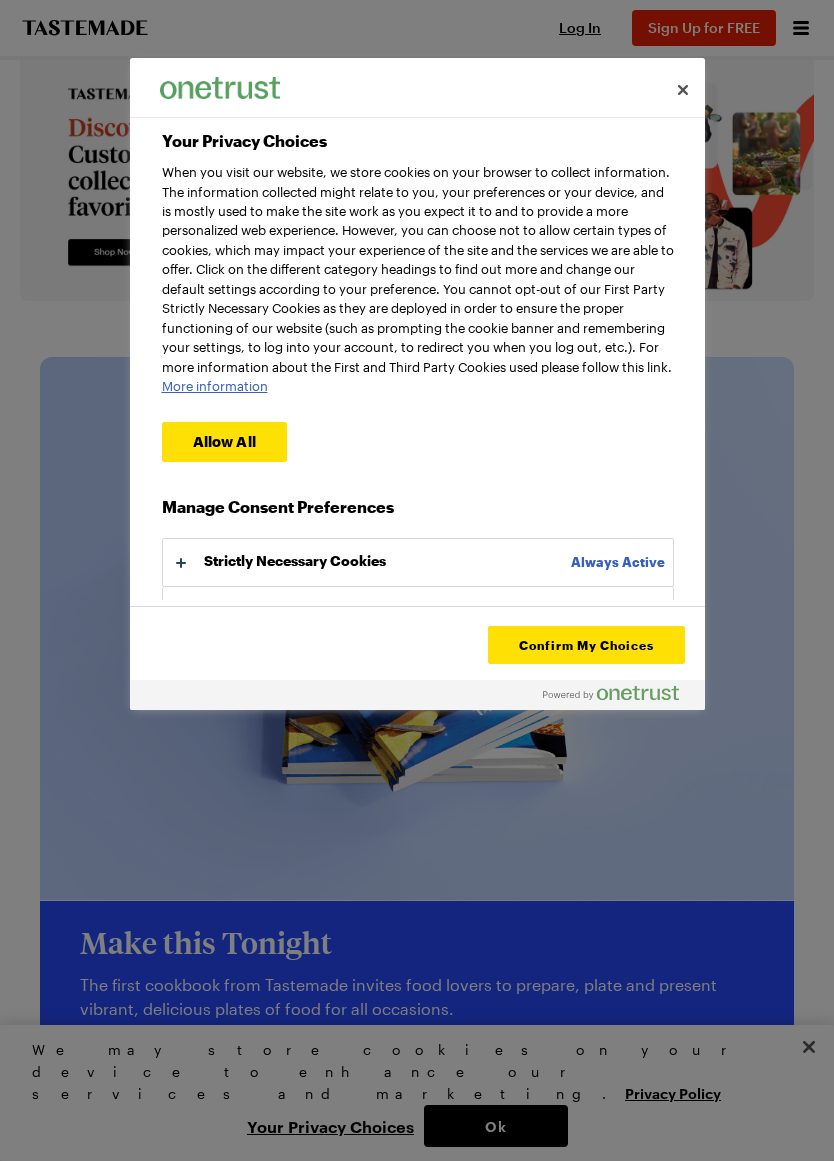 scroll, scrollTop: 64, scrollLeft: 0, axis: vertical 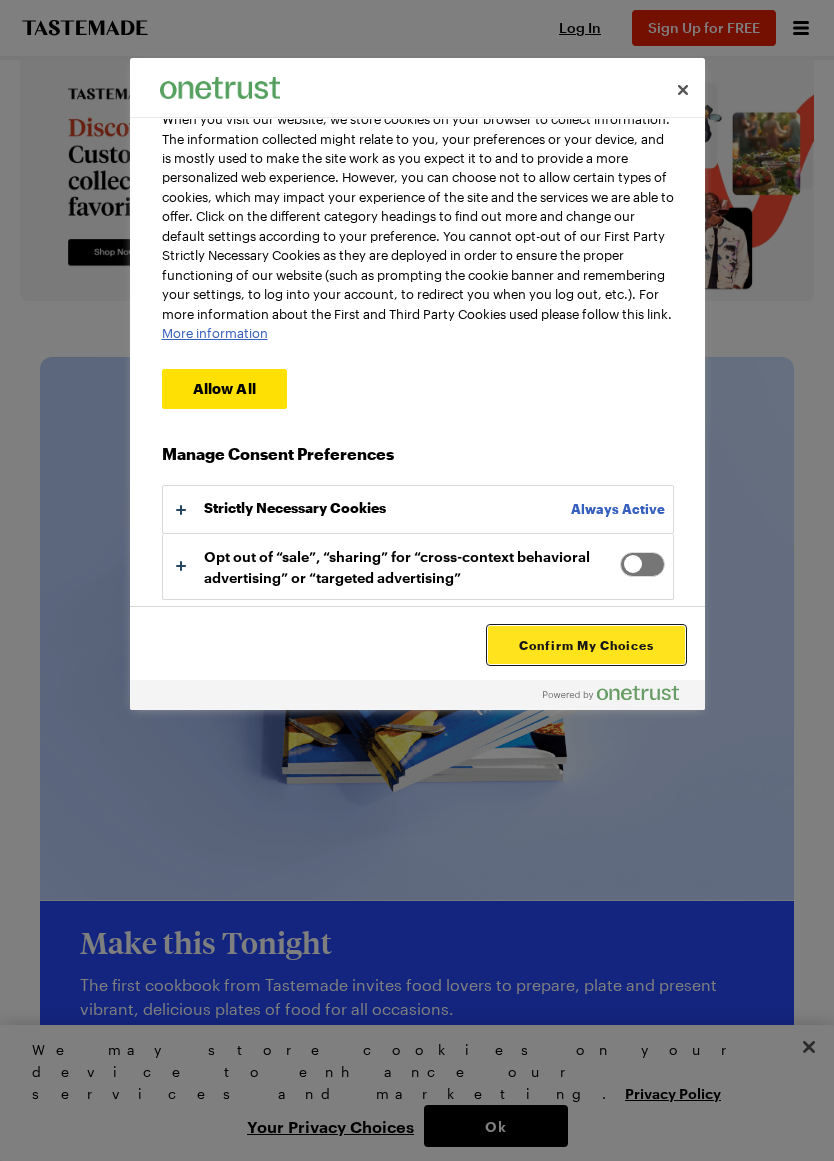 click on "Confirm My Choices" at bounding box center (586, 645) 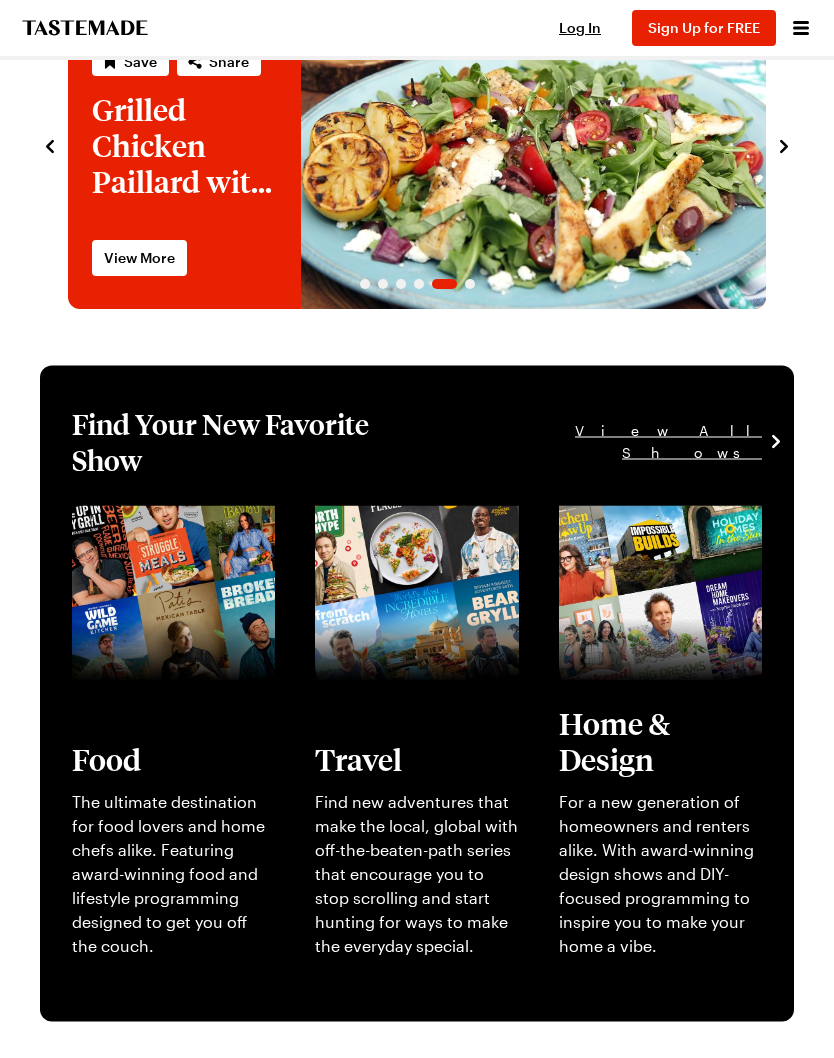 scroll, scrollTop: 0, scrollLeft: 0, axis: both 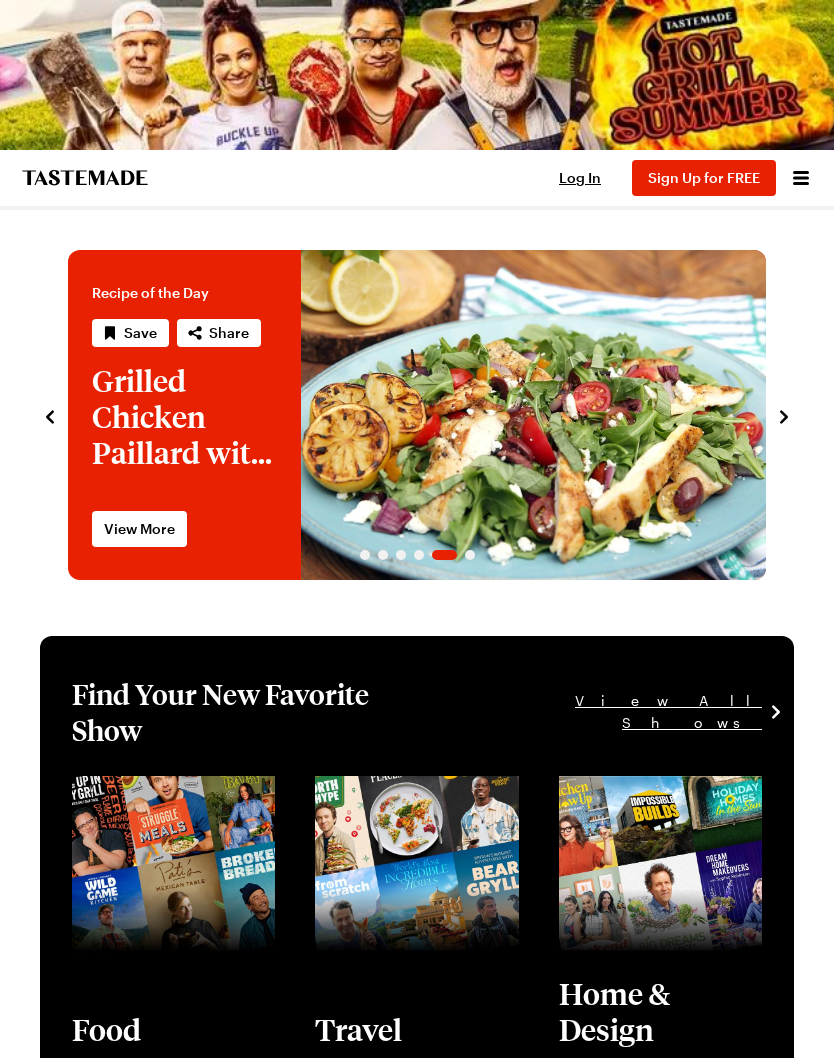 click 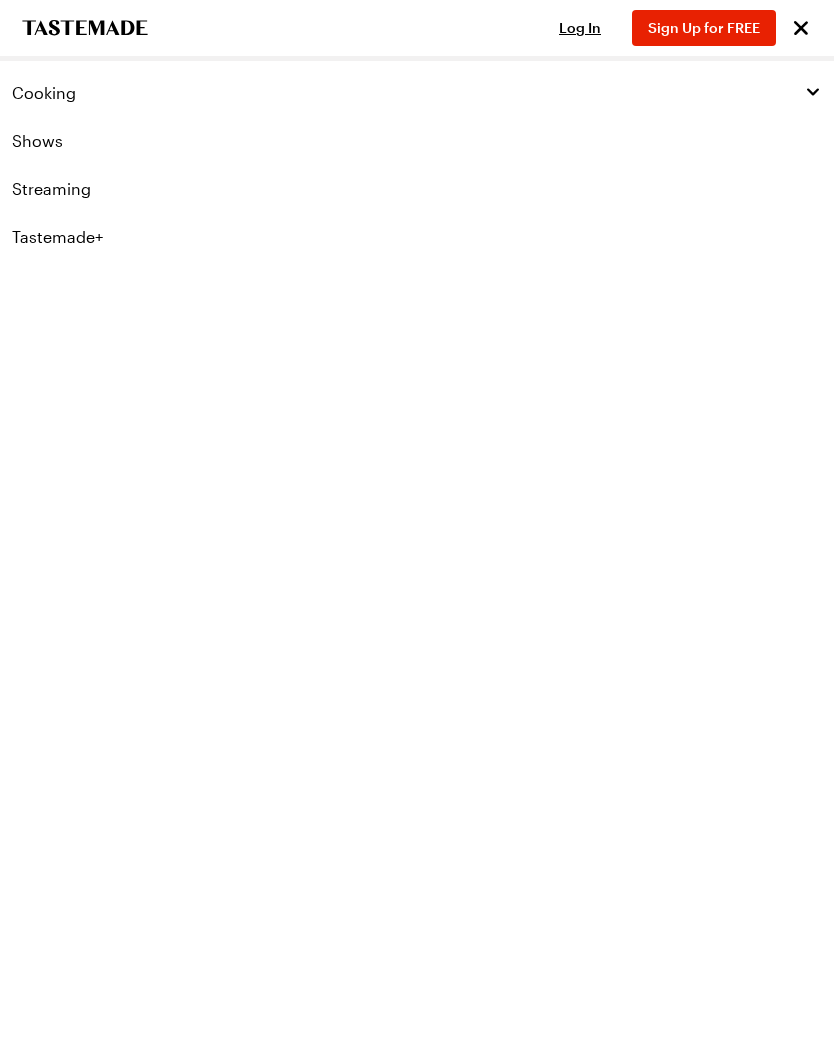click on "Cooking" at bounding box center (44, 93) 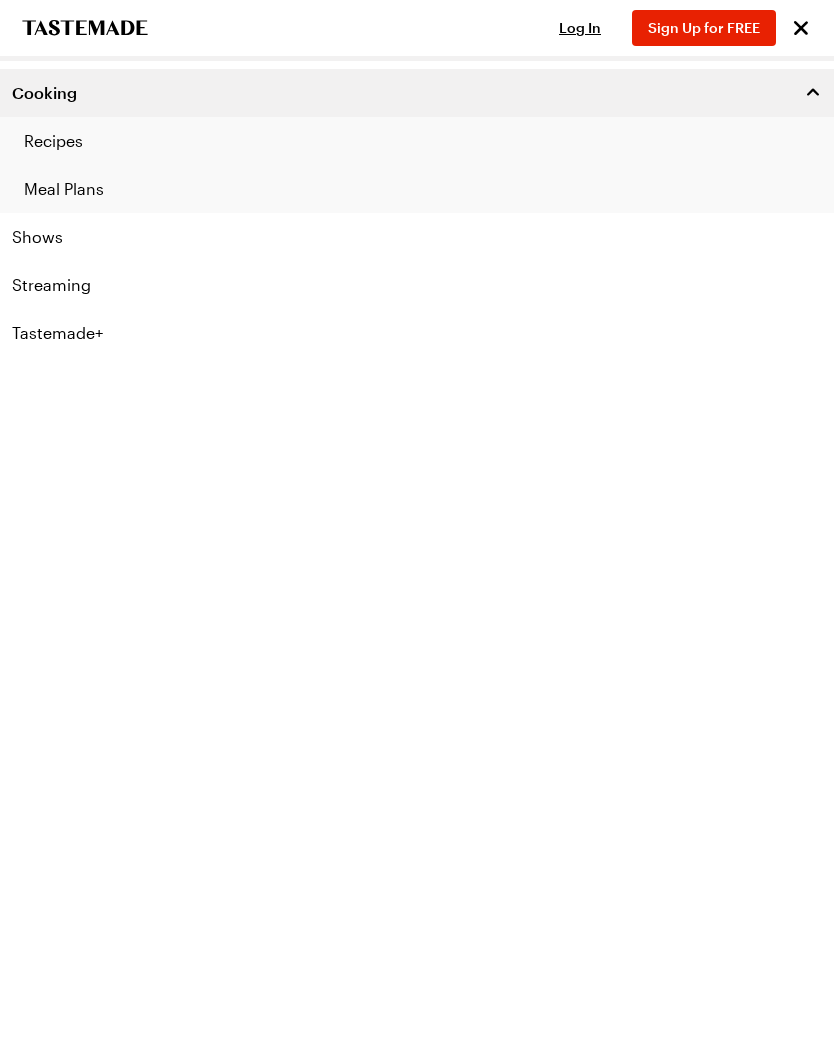 click on "Recipes" at bounding box center (417, 141) 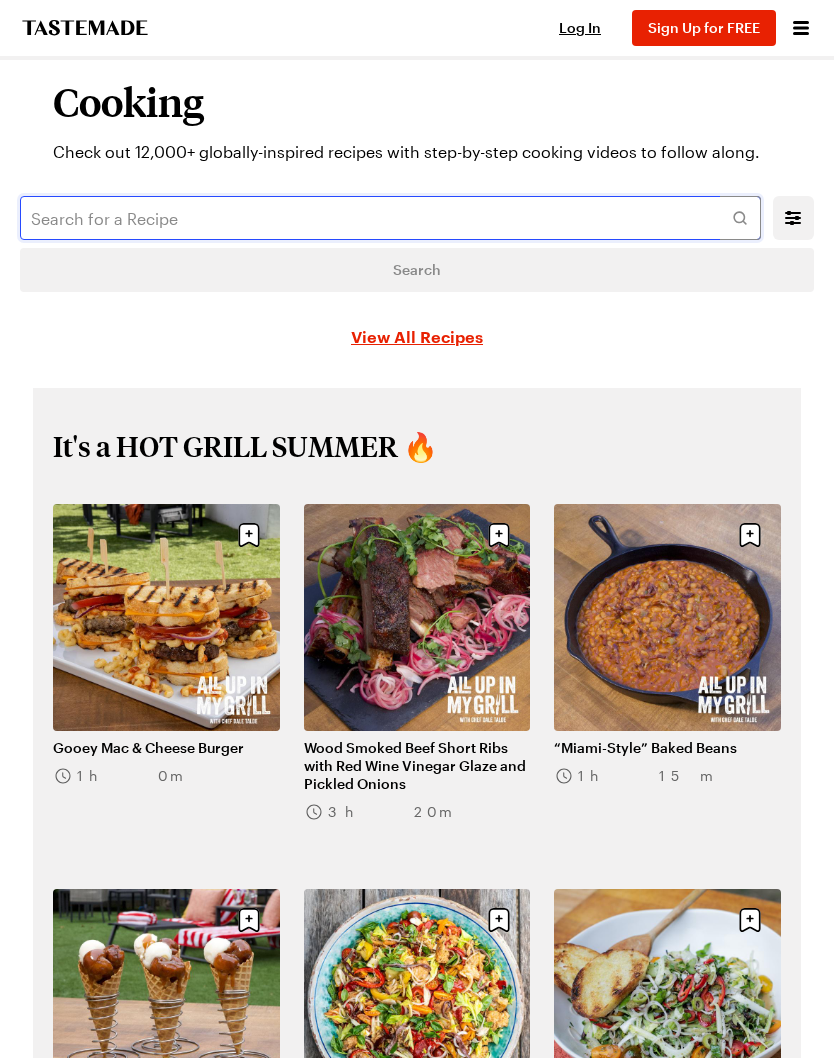 click at bounding box center [390, 218] 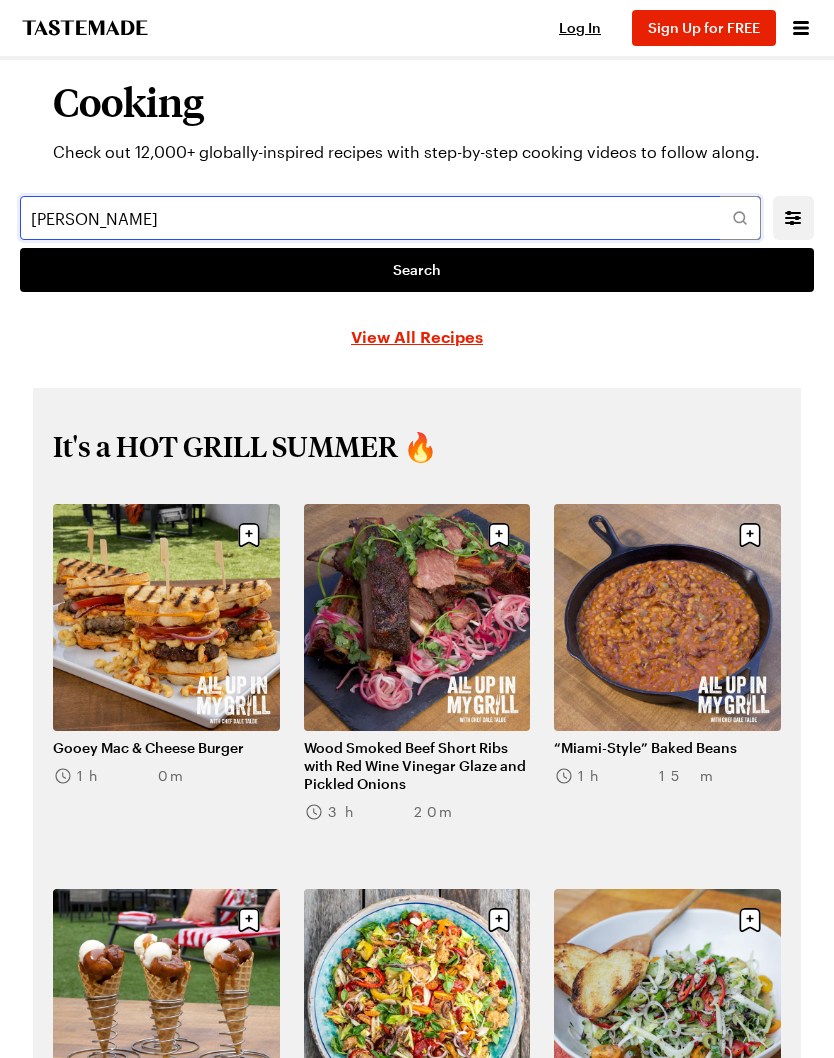 type on "[PERSON_NAME]" 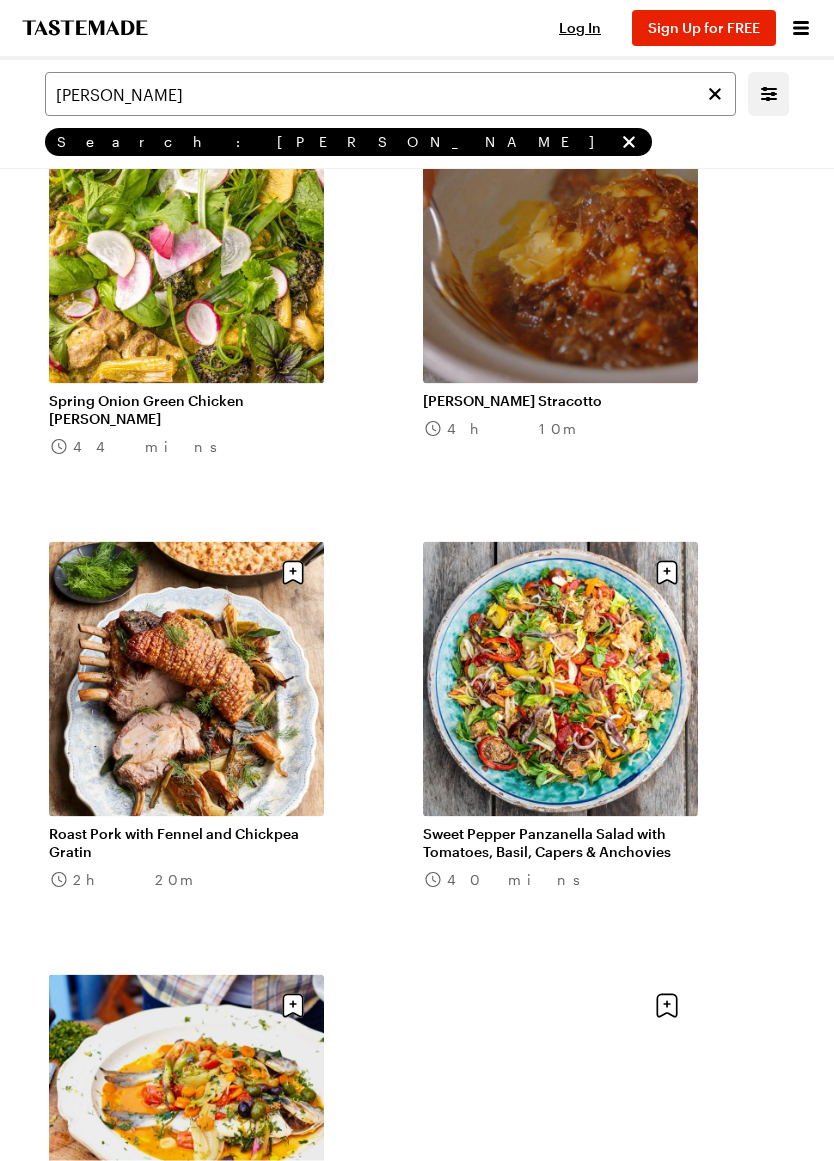 scroll, scrollTop: 3665, scrollLeft: 0, axis: vertical 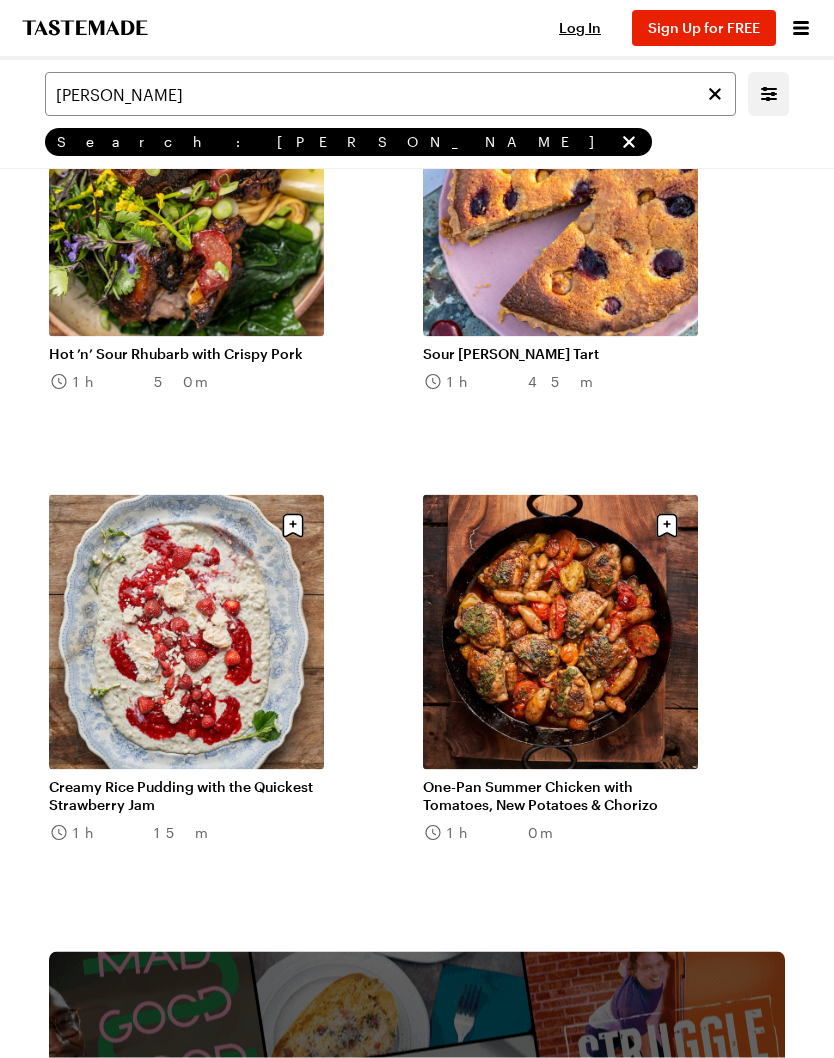 click on "One-Pan Summer Chicken with Tomatoes, New Potatoes & Chorizo" at bounding box center [560, 796] 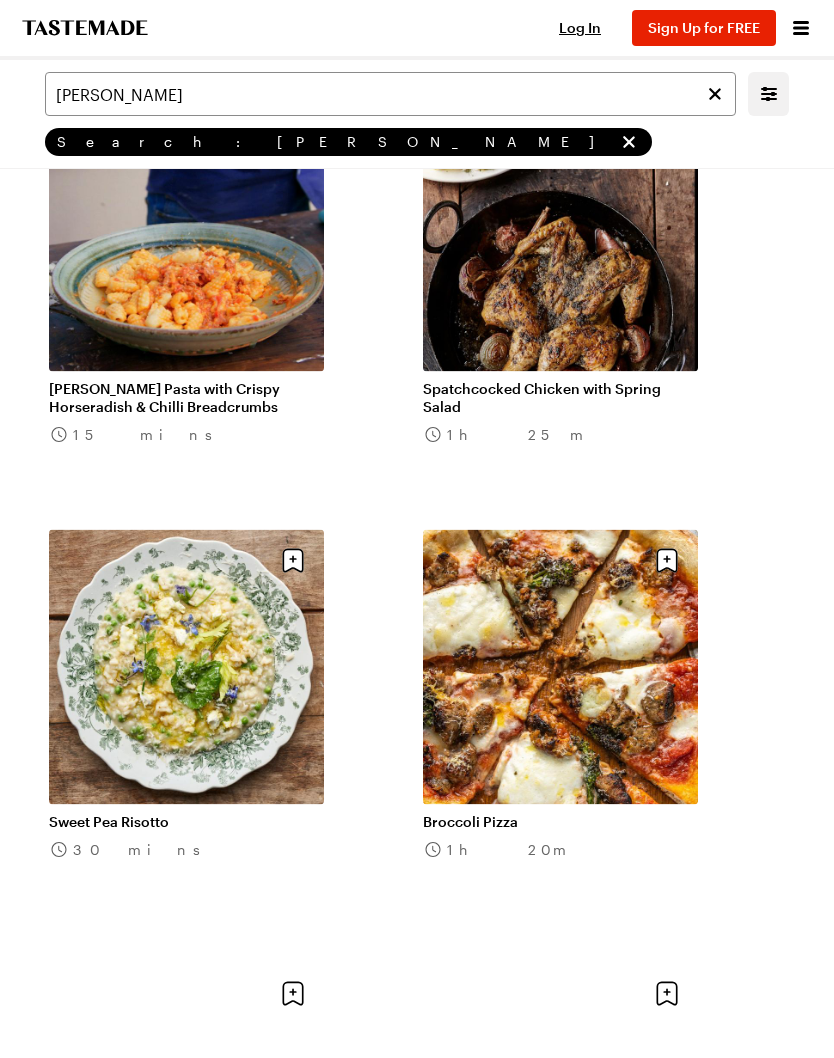 scroll, scrollTop: 1504, scrollLeft: 0, axis: vertical 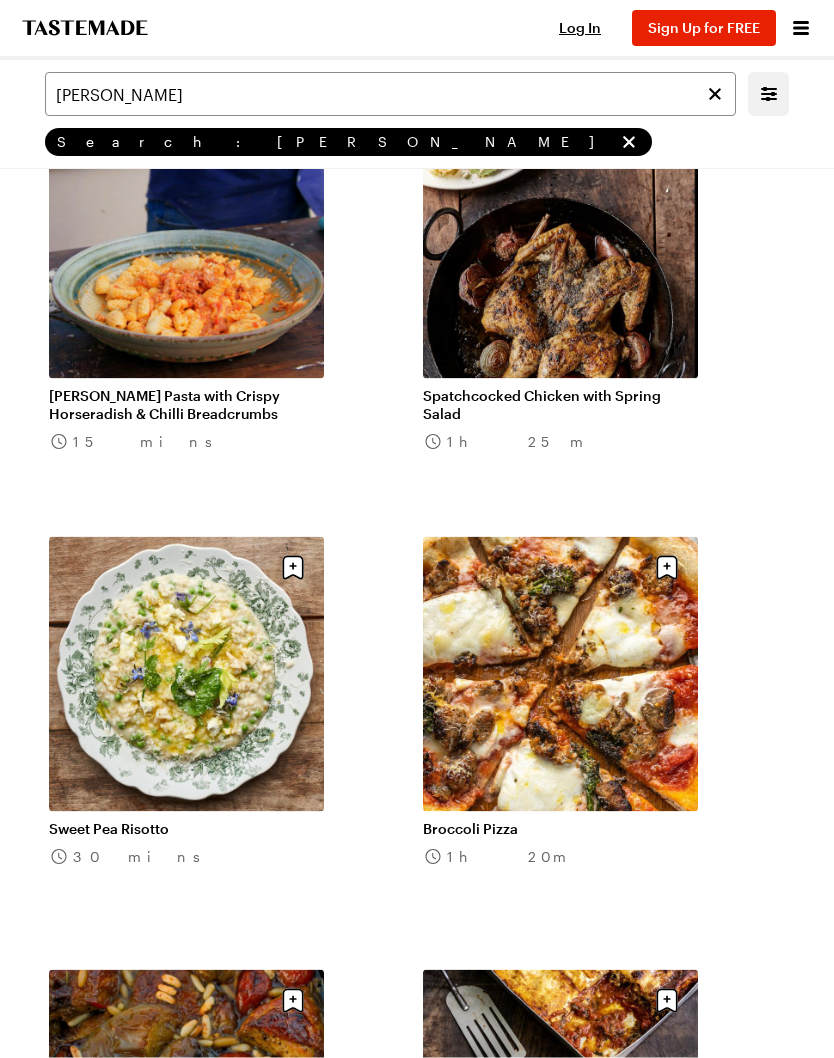 click on "Sign Up for FREE" at bounding box center [704, 27] 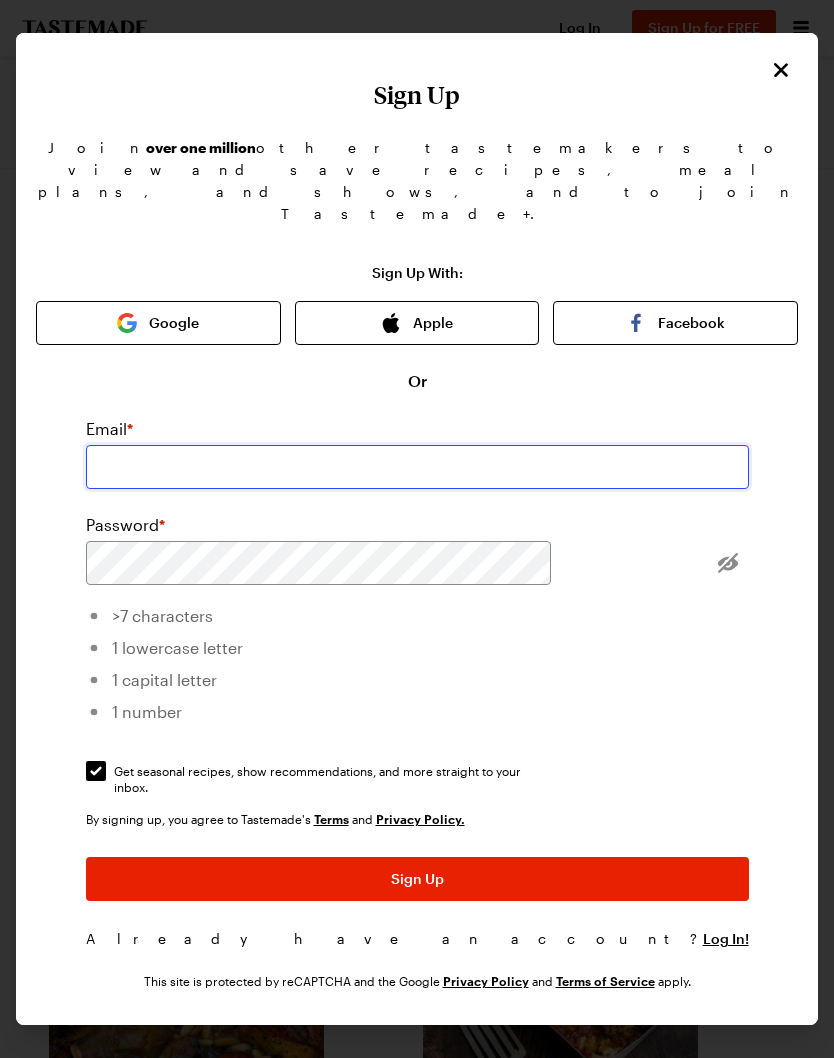 click at bounding box center (417, 467) 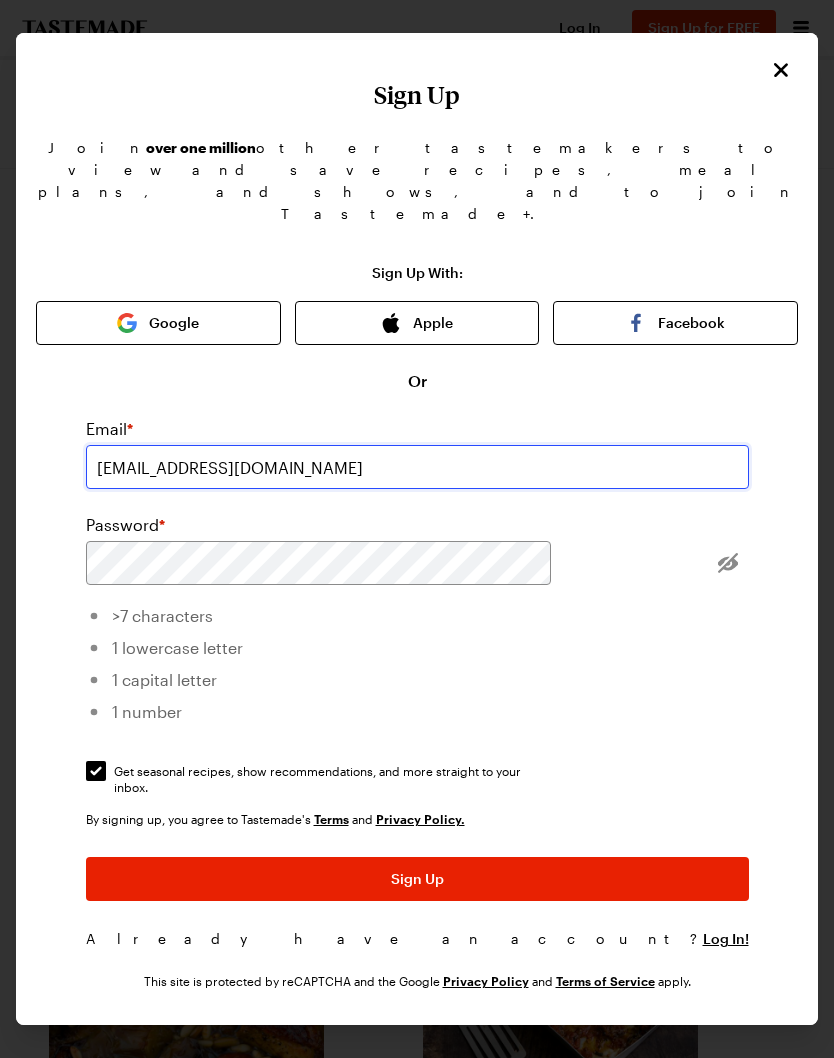 type on "[EMAIL_ADDRESS][DOMAIN_NAME]" 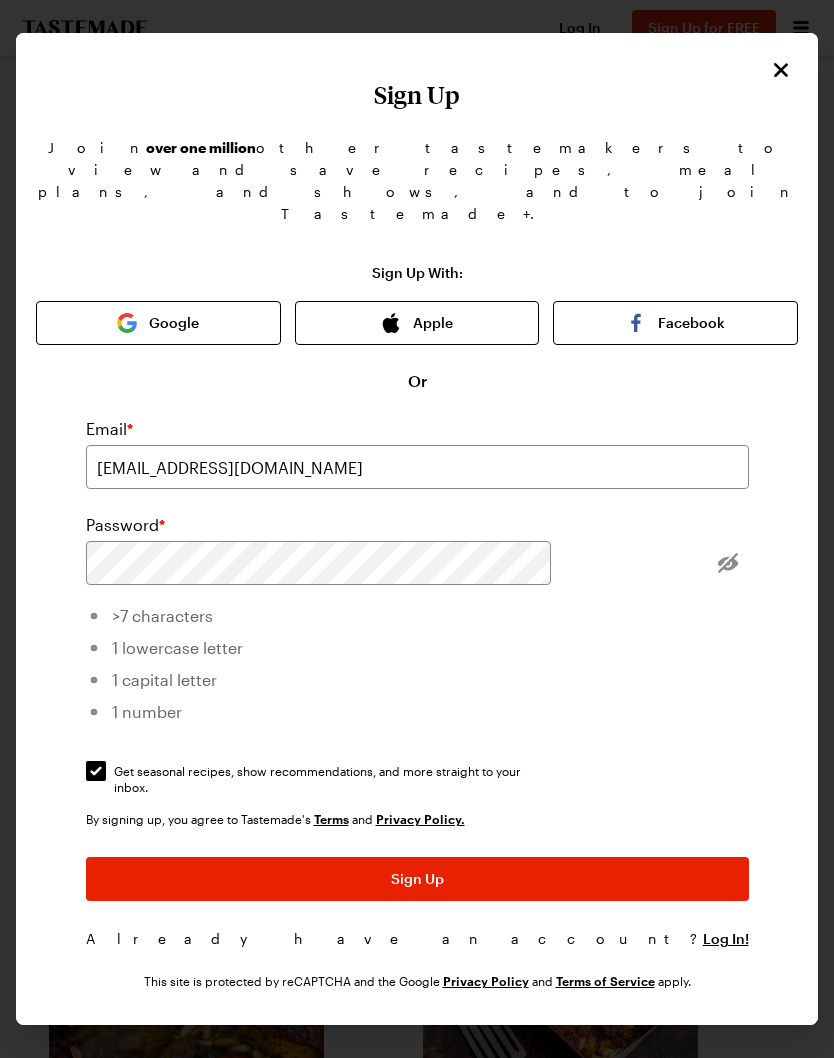 scroll, scrollTop: 1505, scrollLeft: 0, axis: vertical 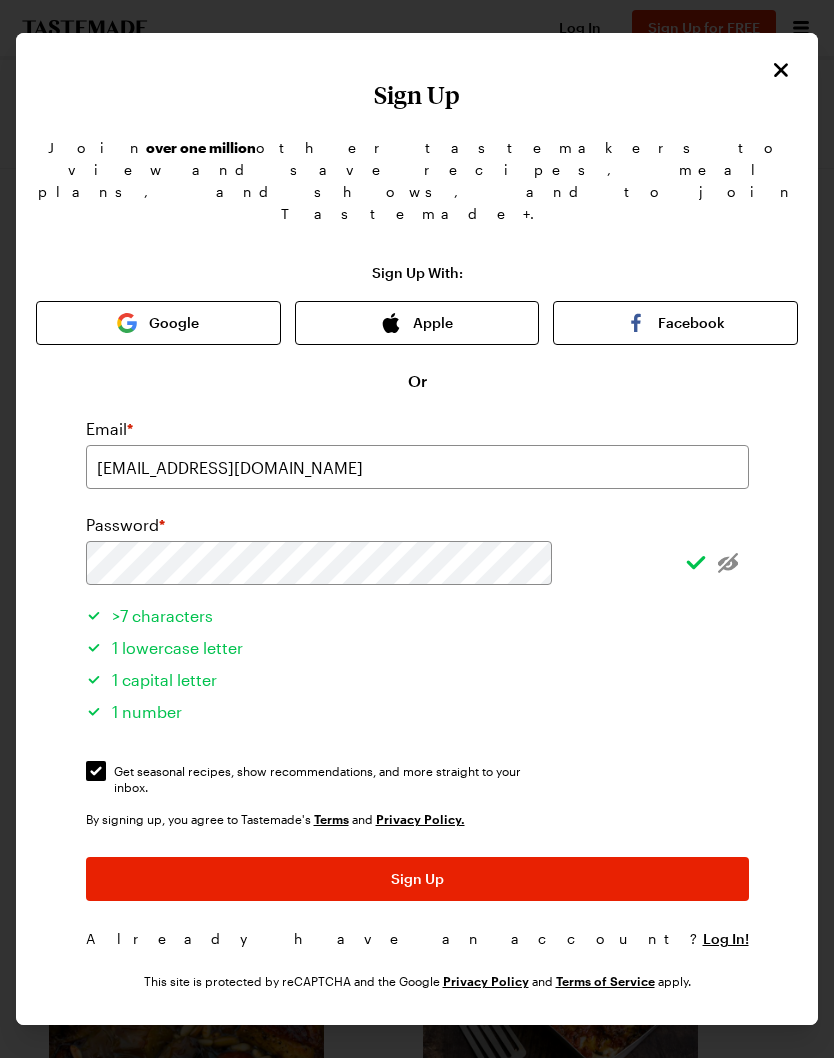 click on "Get seasonal recipes, show recommendations, and more straight to your inbox. Get seasonal recipes, show recommendations, and more straight to your inbox." at bounding box center (96, 771) 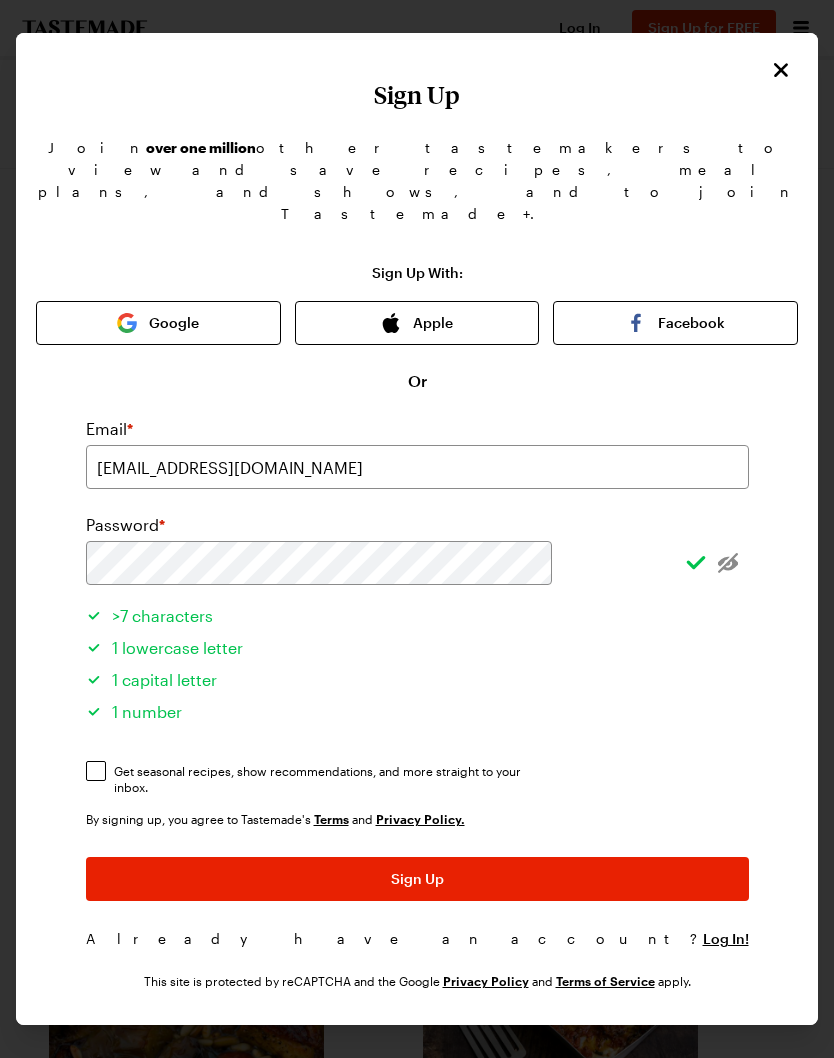 click on "Sign Up" at bounding box center [417, 879] 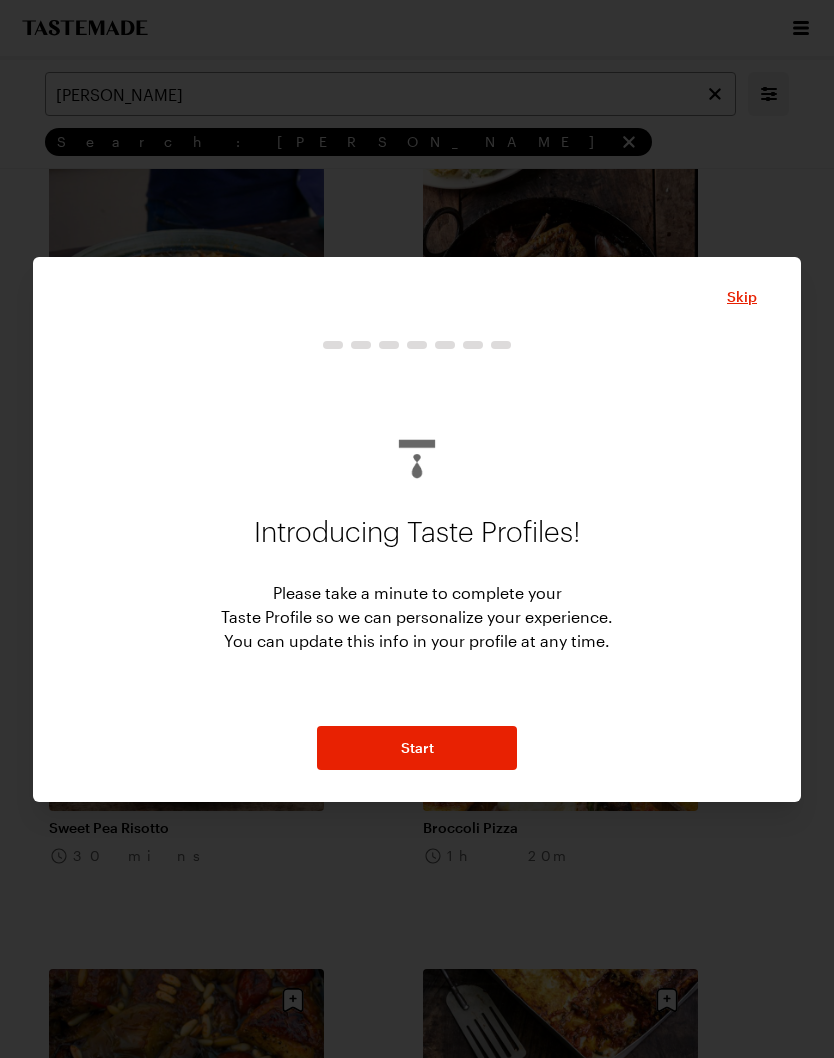 click on "Start" at bounding box center [417, 748] 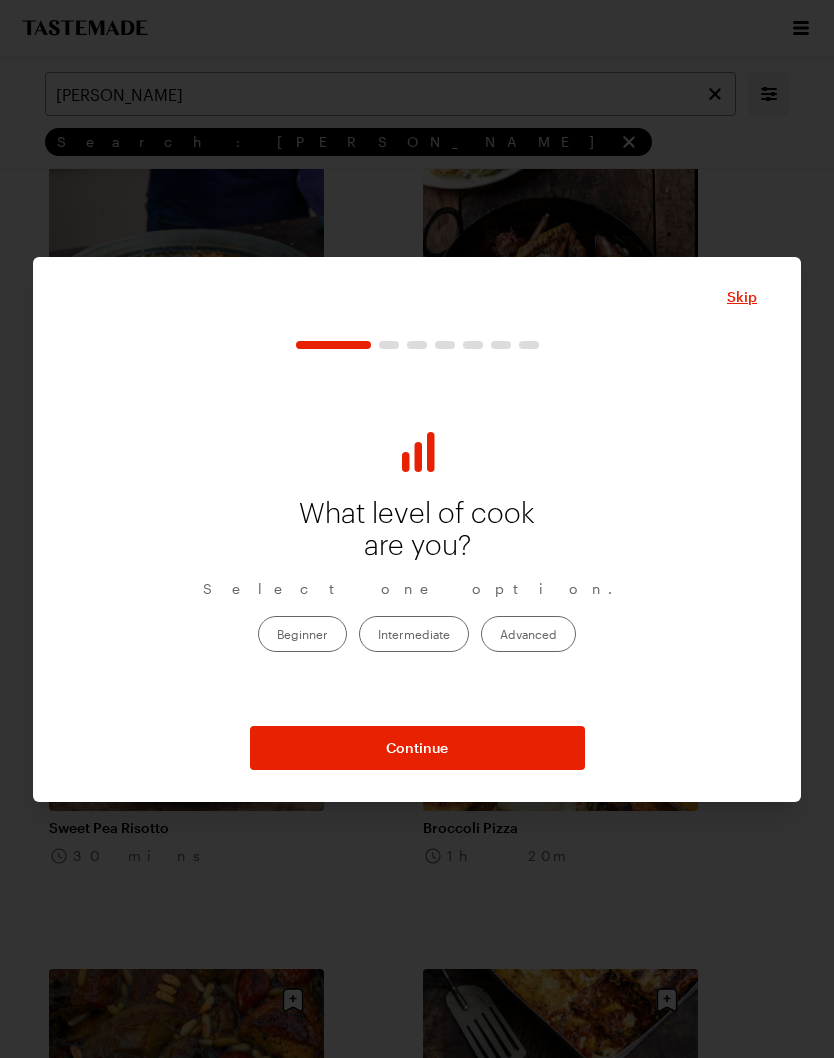 click on "Intermediate" at bounding box center (414, 634) 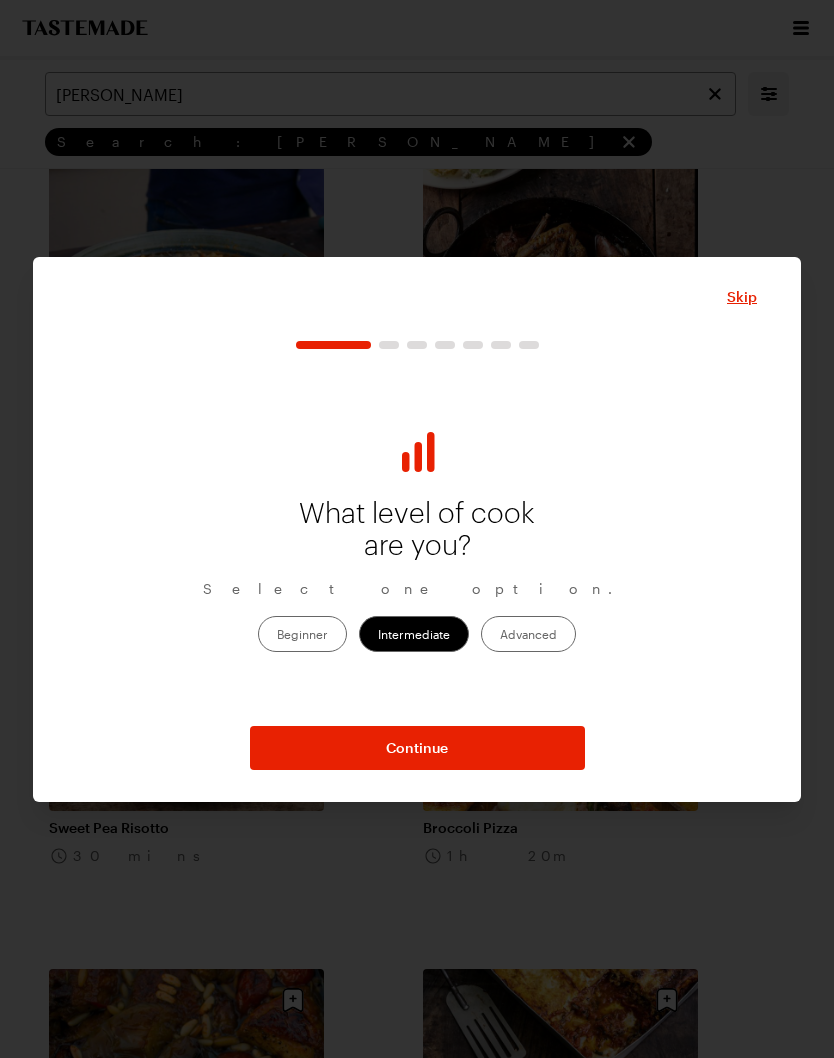 click on "Continue" at bounding box center [417, 748] 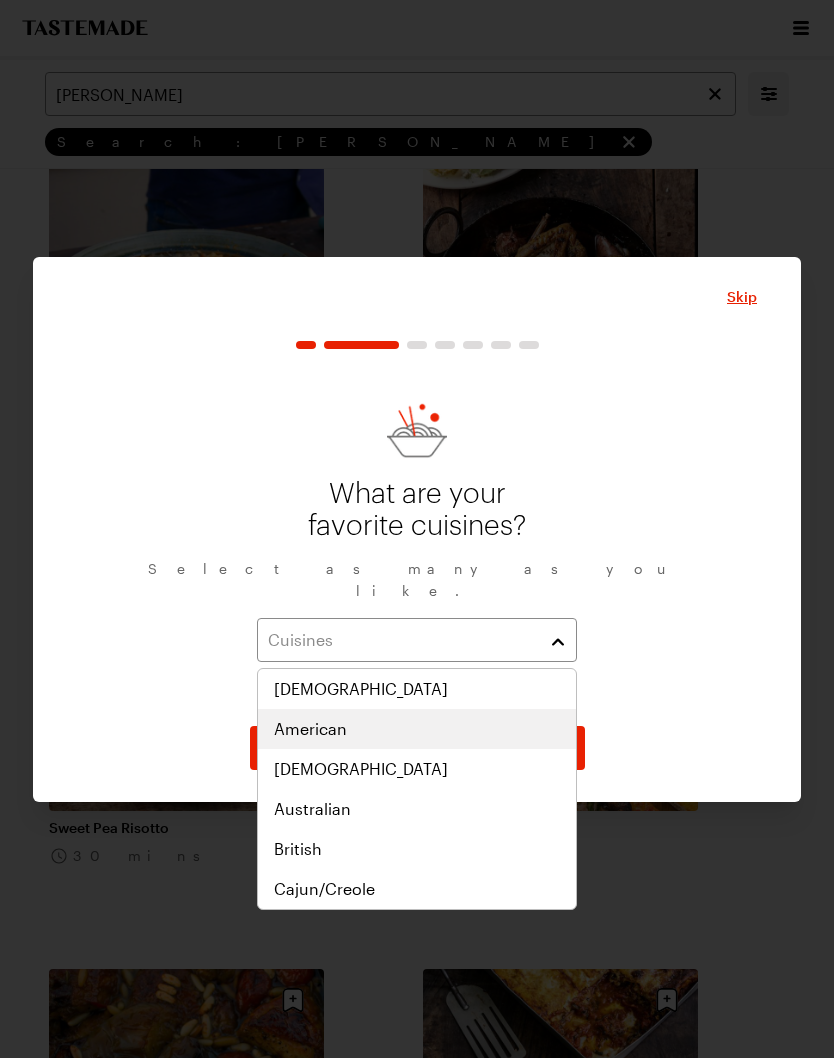 click on "American" at bounding box center (310, 729) 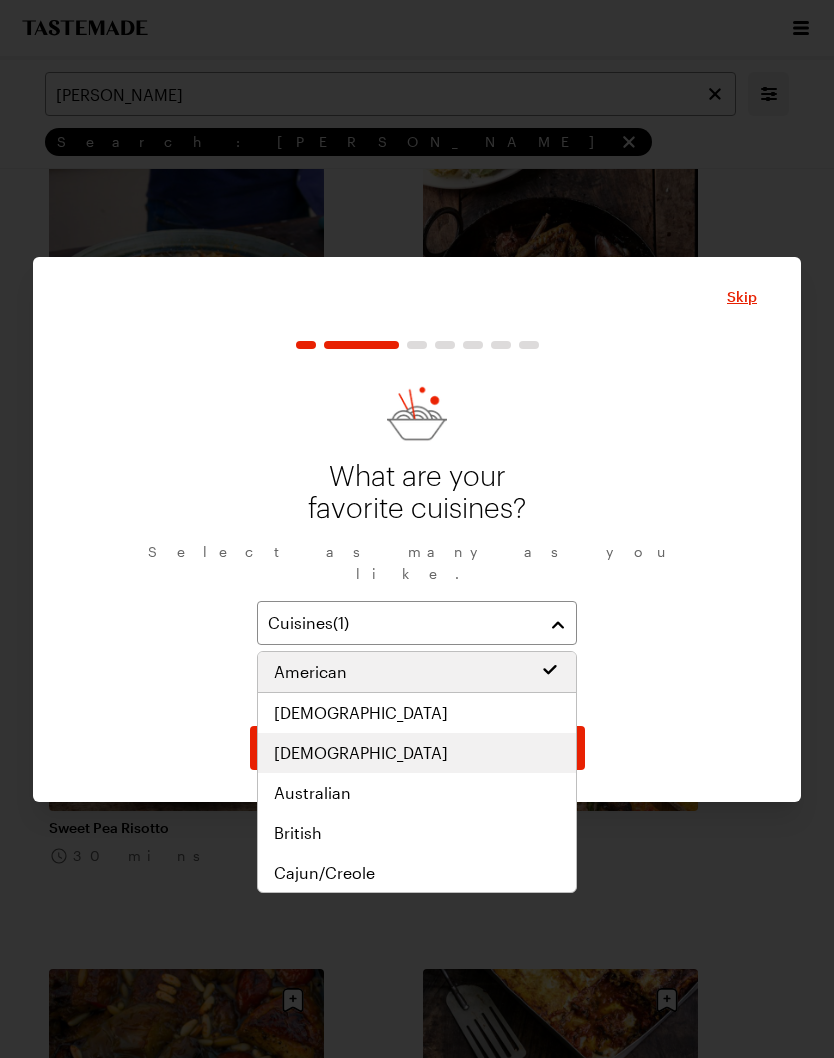 click on "[DEMOGRAPHIC_DATA]" at bounding box center (417, 753) 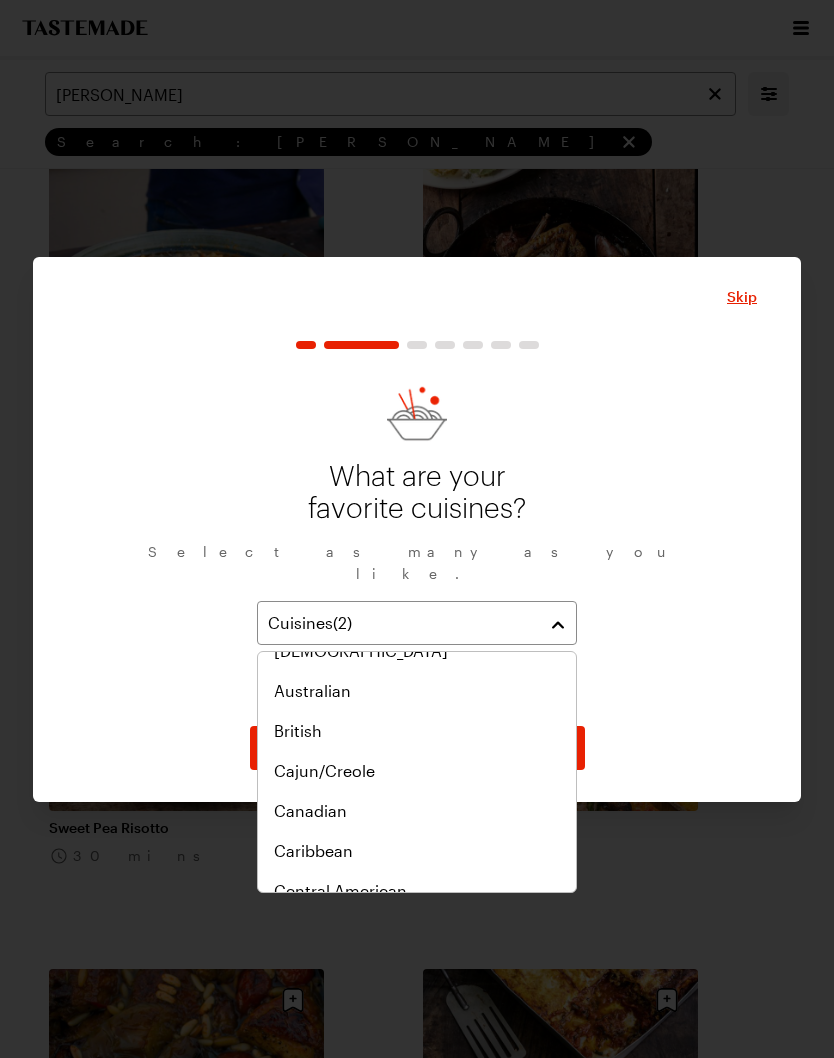 scroll, scrollTop: 148, scrollLeft: 0, axis: vertical 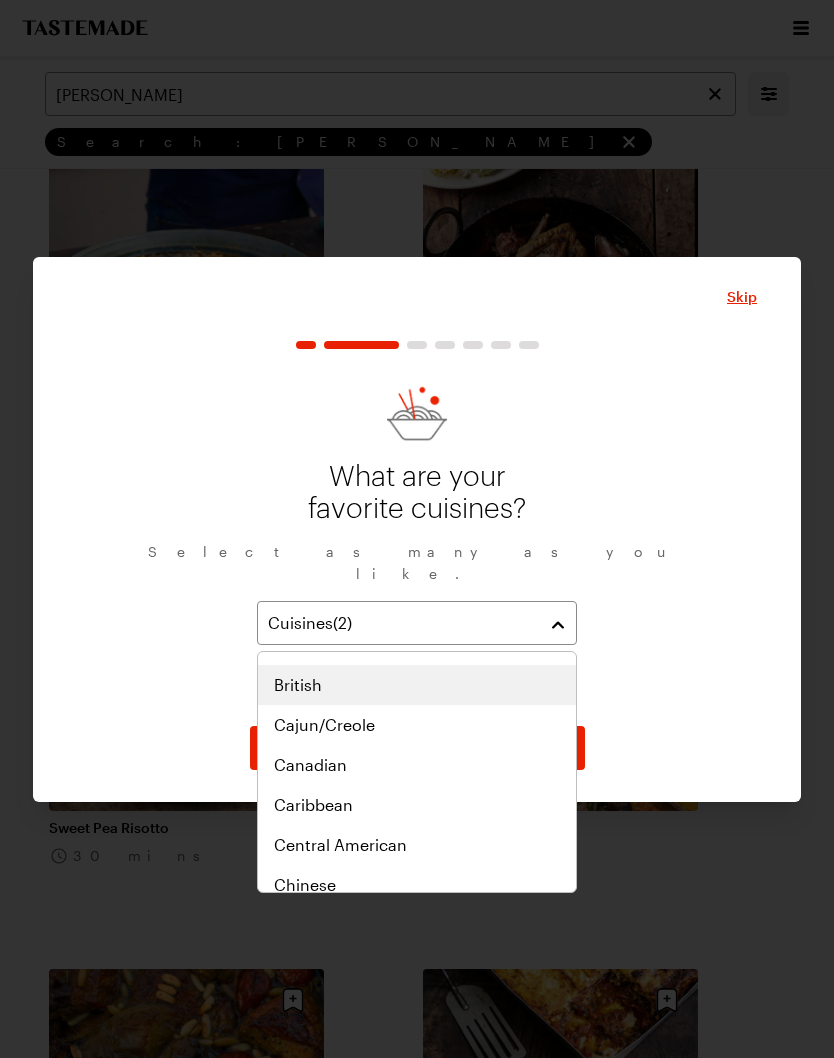 click on "British" at bounding box center [298, 685] 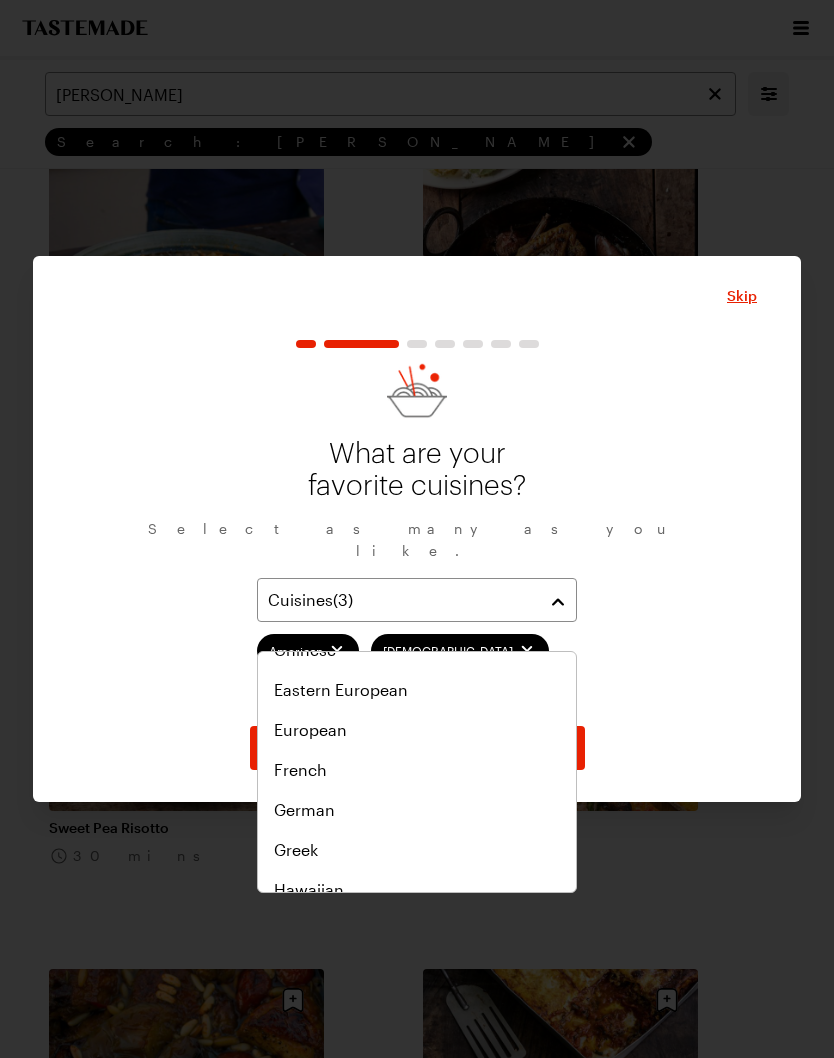 scroll, scrollTop: 379, scrollLeft: 0, axis: vertical 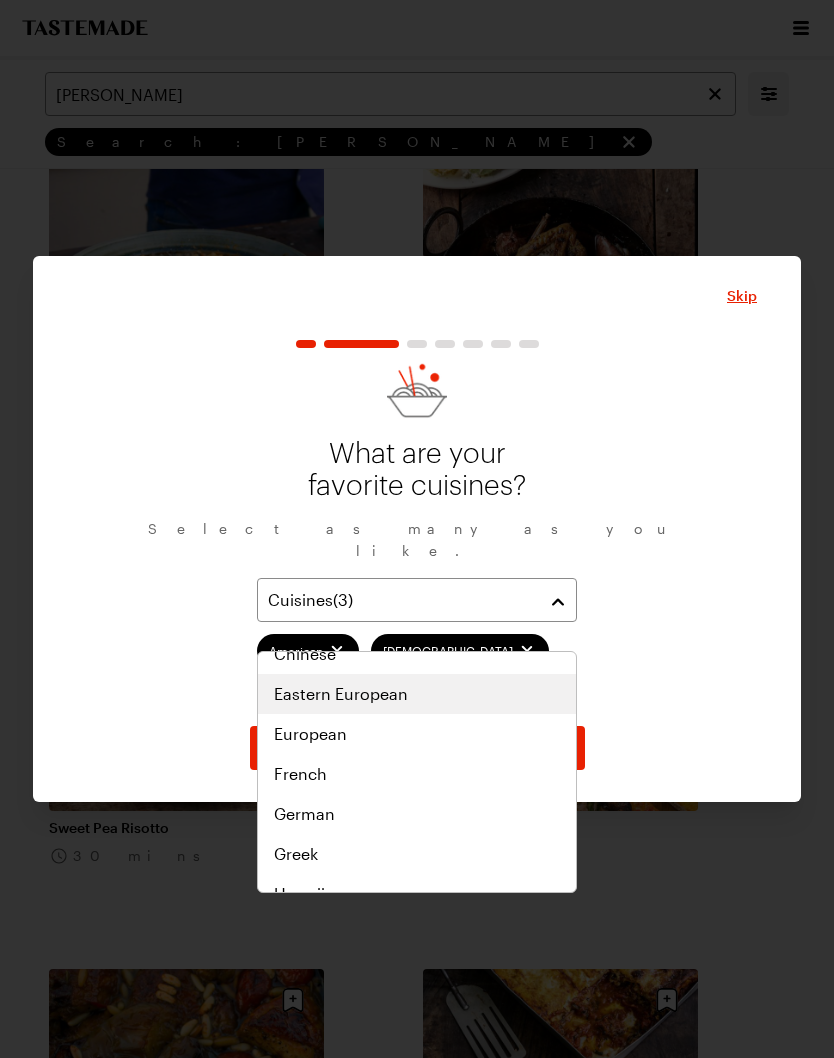 click on "Eastern European" at bounding box center (341, 694) 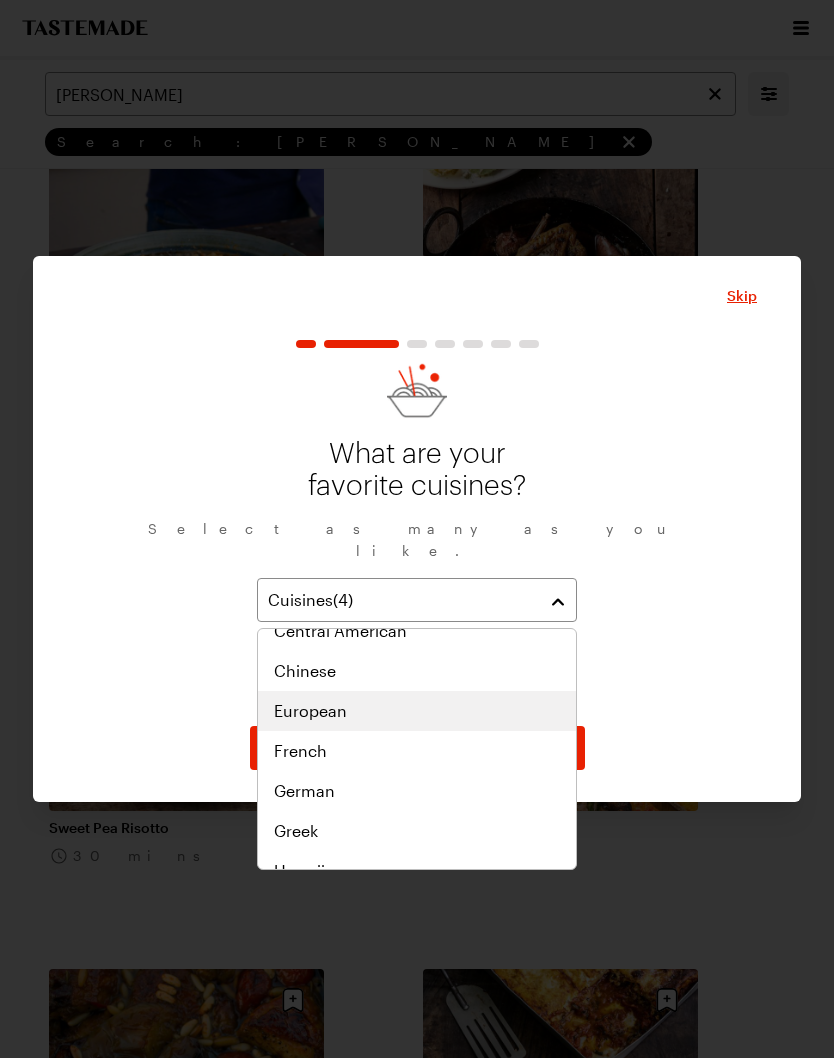 click on "European" at bounding box center [310, 711] 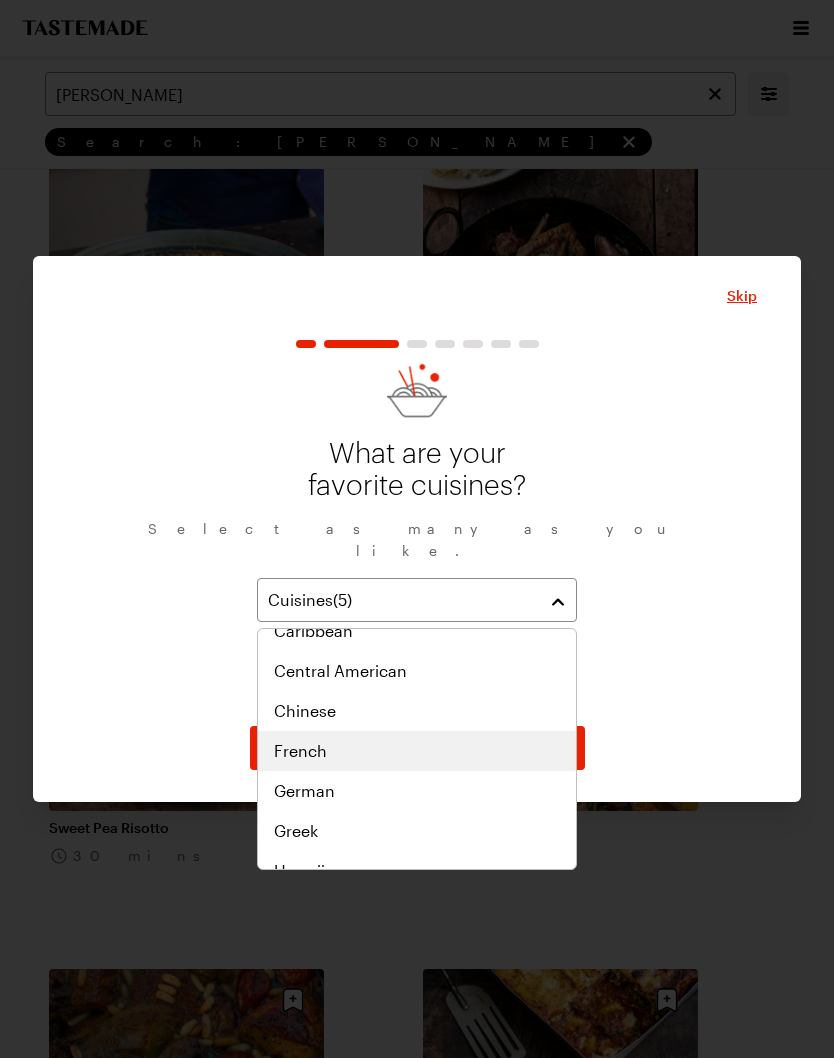 click on "French" at bounding box center [300, 751] 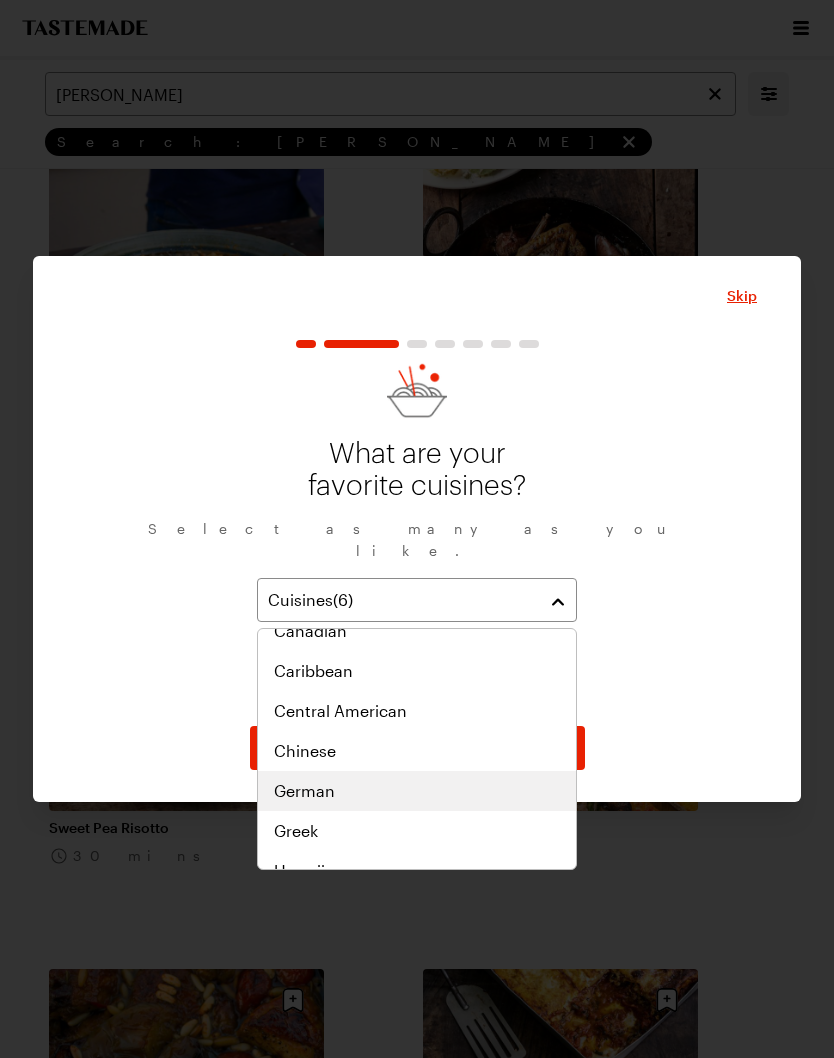 click on "German" at bounding box center [304, 791] 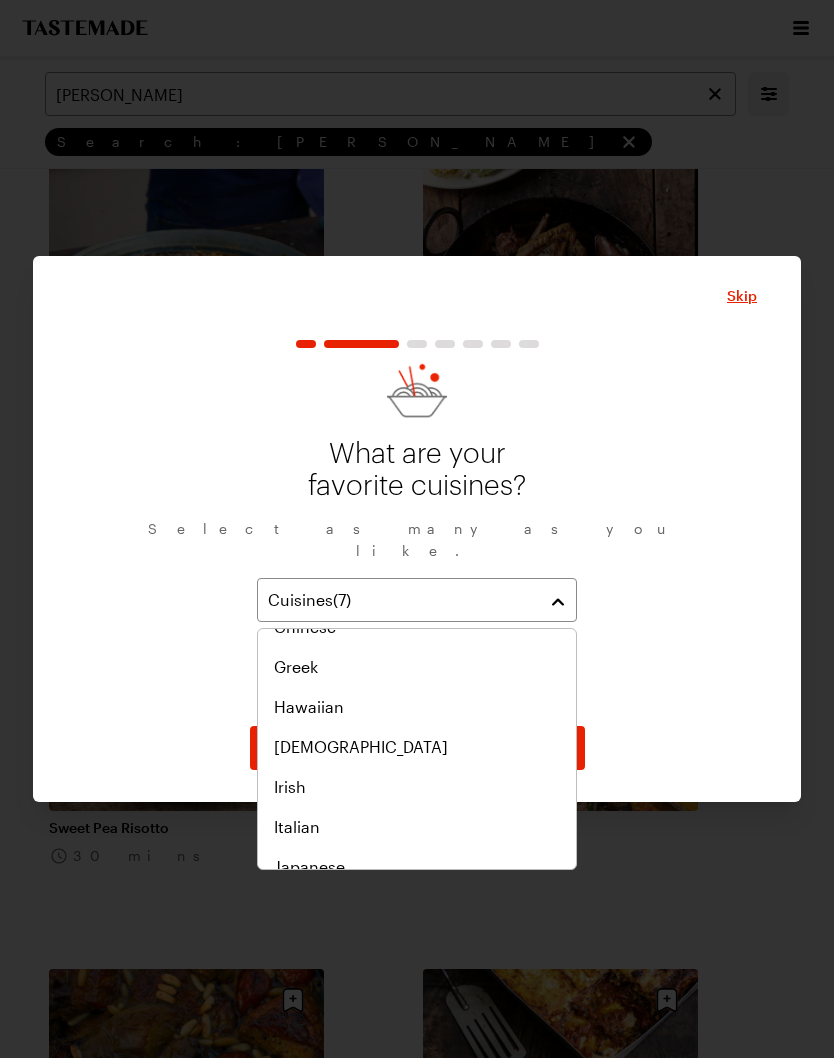 scroll, scrollTop: 547, scrollLeft: 0, axis: vertical 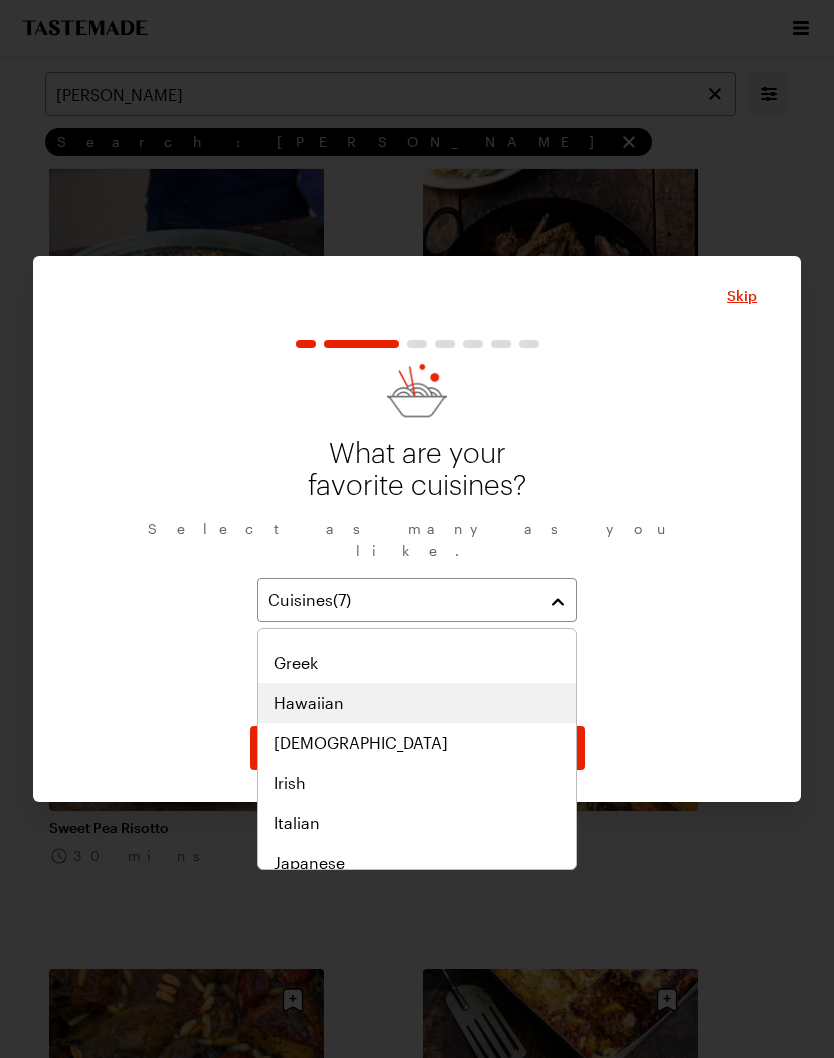 click on "Hawaiian" at bounding box center [309, 703] 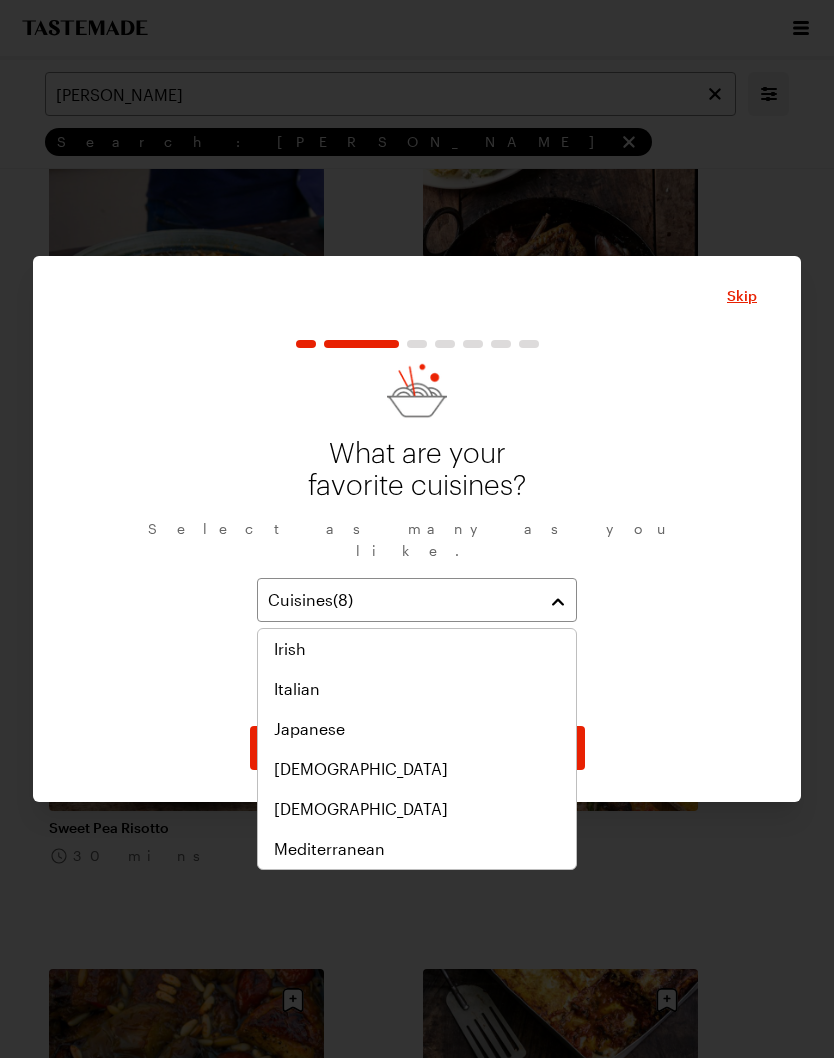 scroll, scrollTop: 683, scrollLeft: 0, axis: vertical 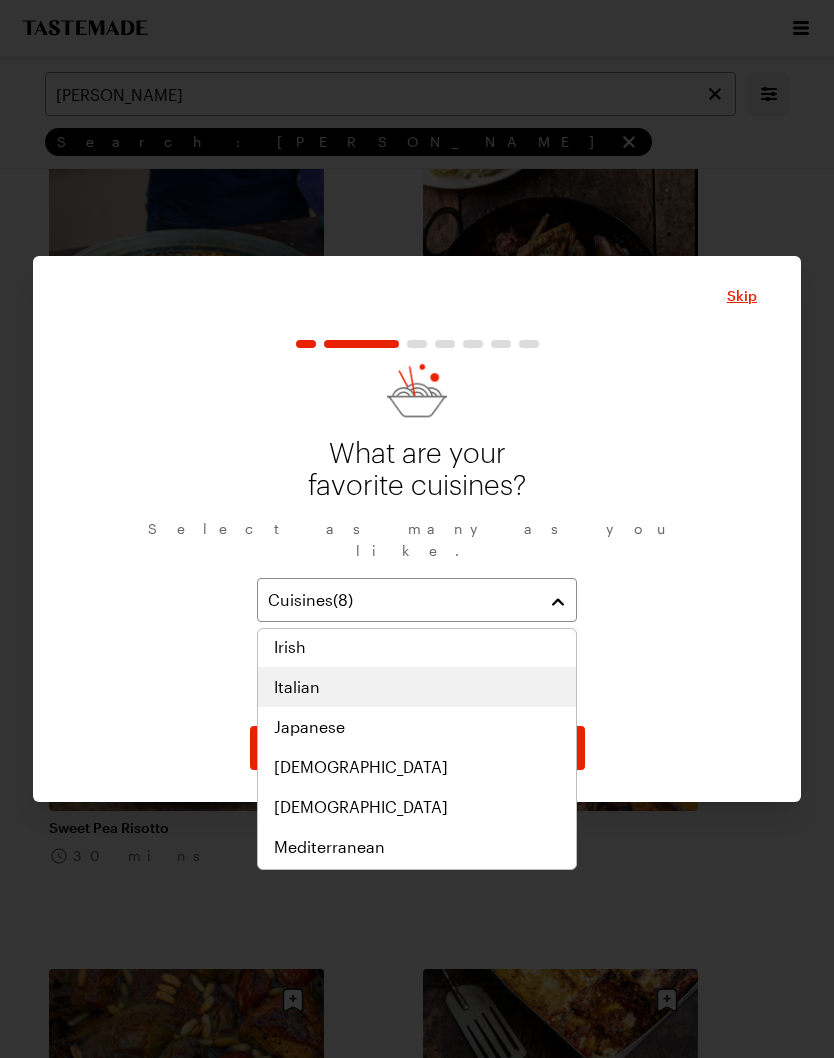 click on "Italian" at bounding box center [297, 687] 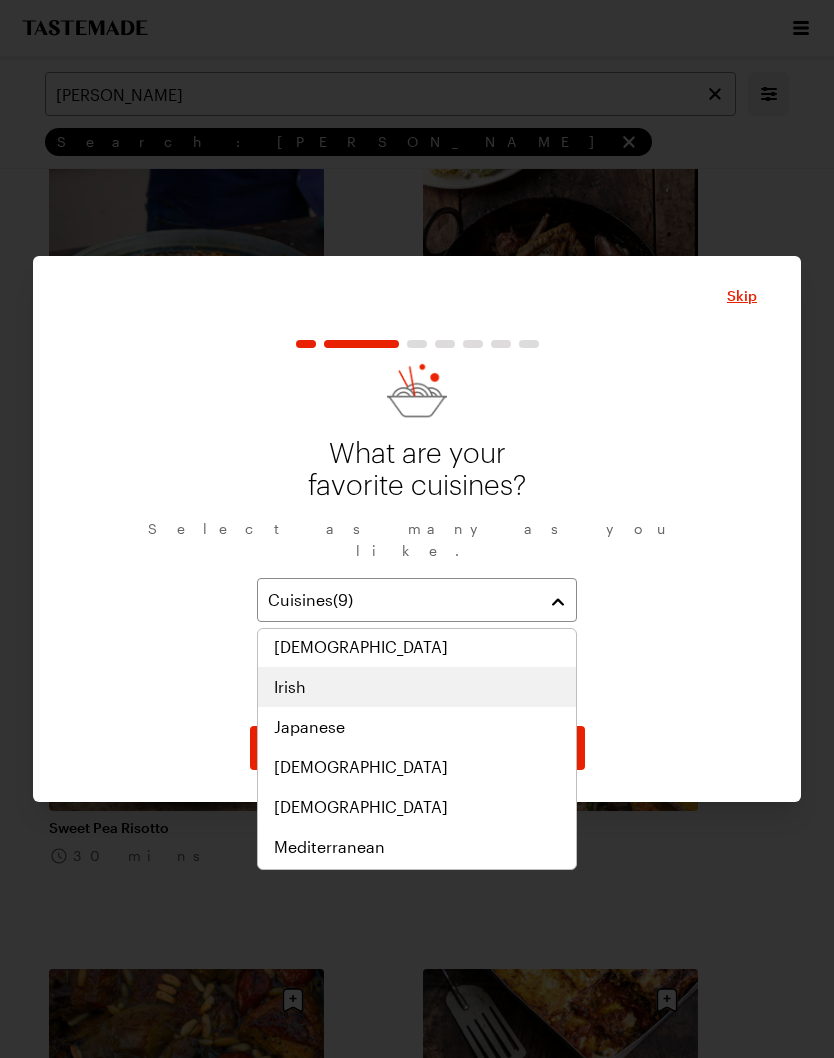 click on "Irish" at bounding box center (417, 687) 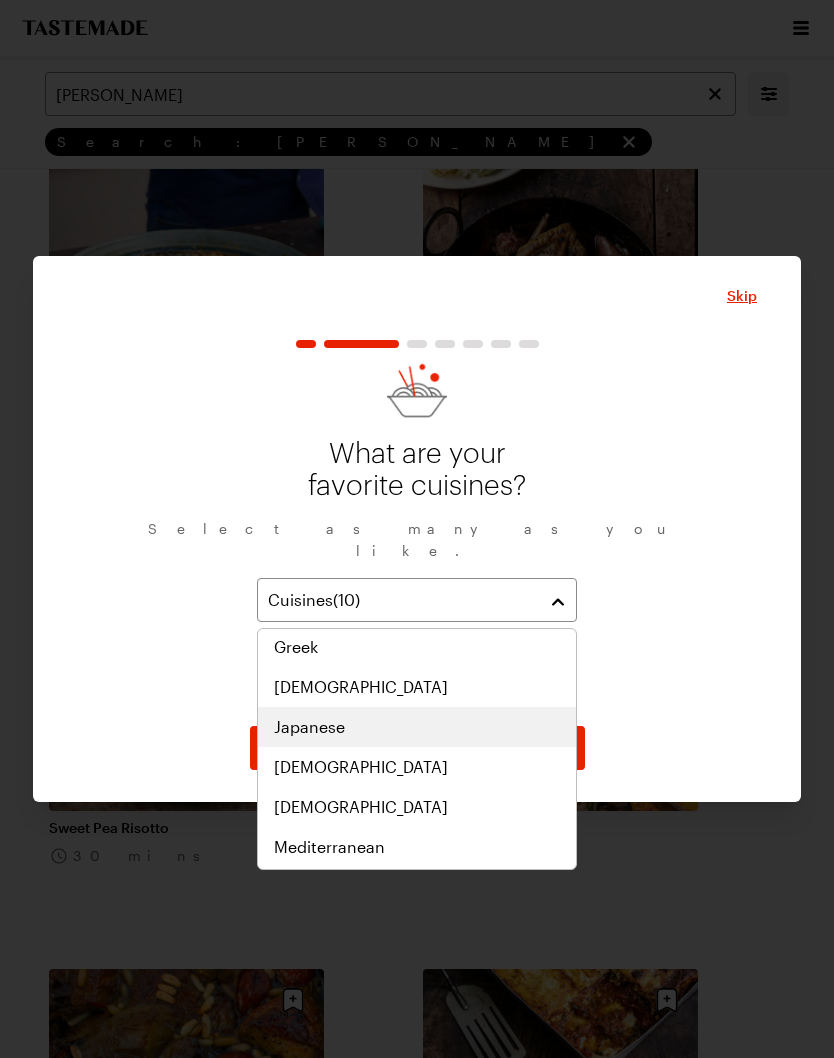 click on "Japanese" at bounding box center [417, 727] 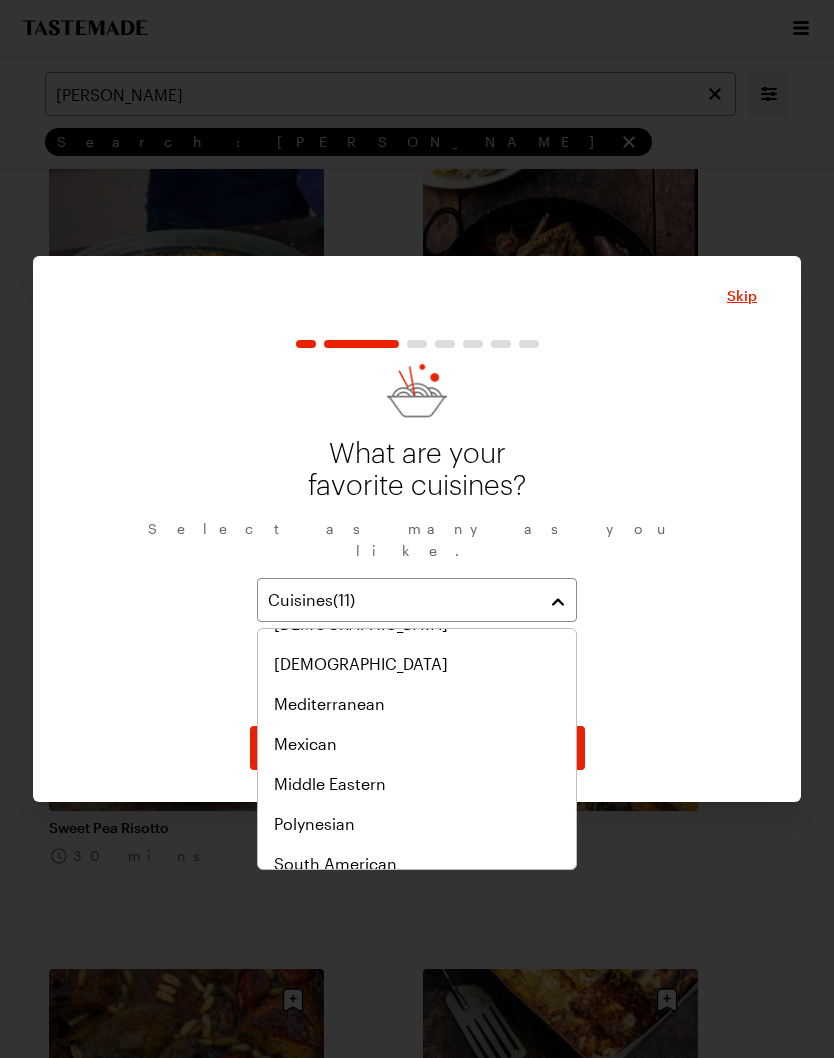 scroll, scrollTop: 838, scrollLeft: 0, axis: vertical 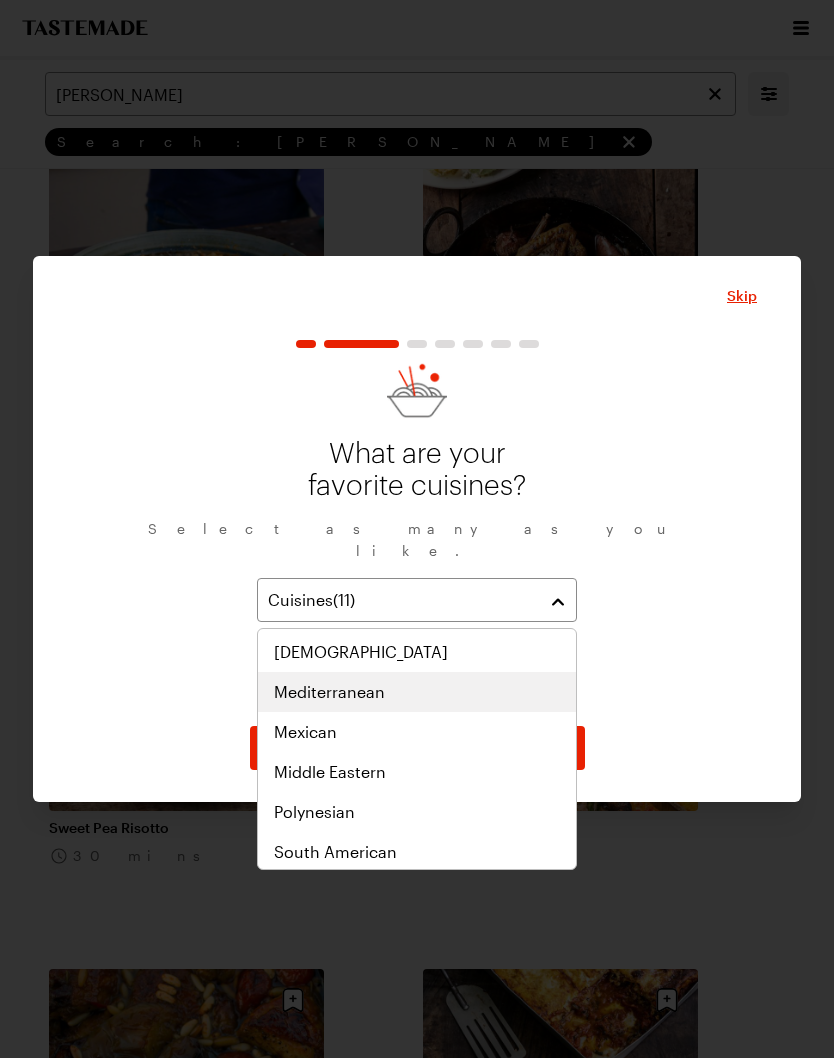 click on "Mediterranean" at bounding box center (329, 692) 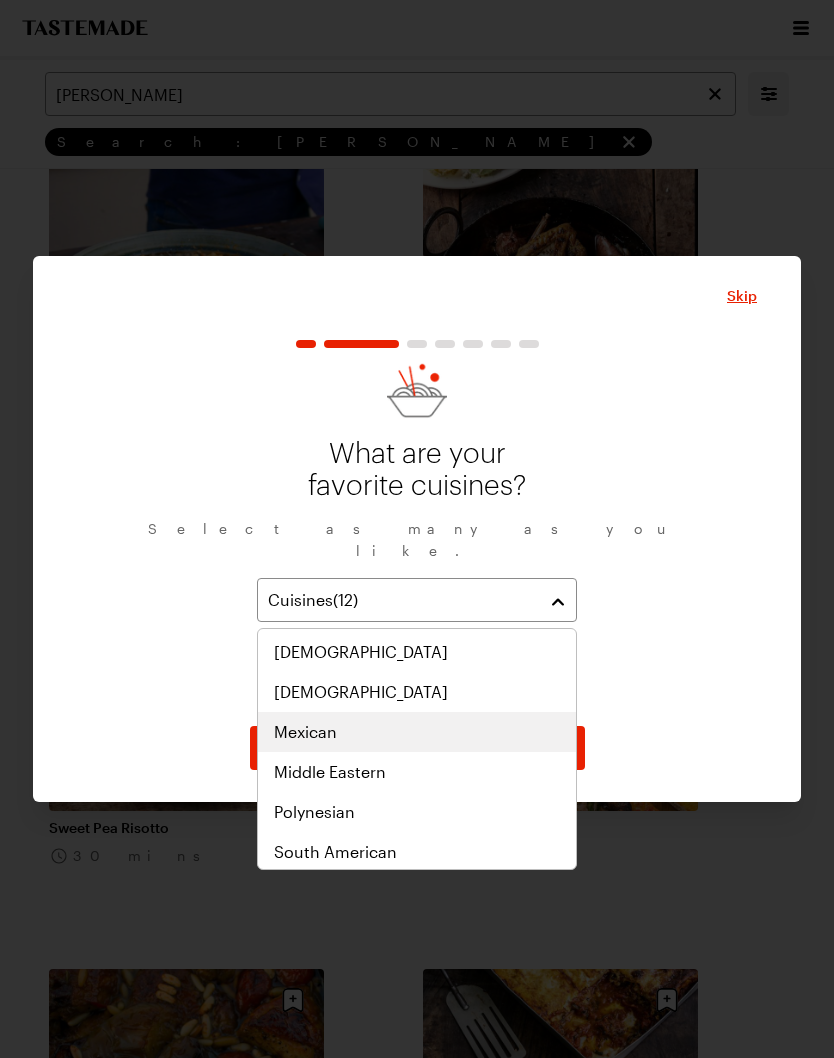 click on "Mexican" at bounding box center [305, 732] 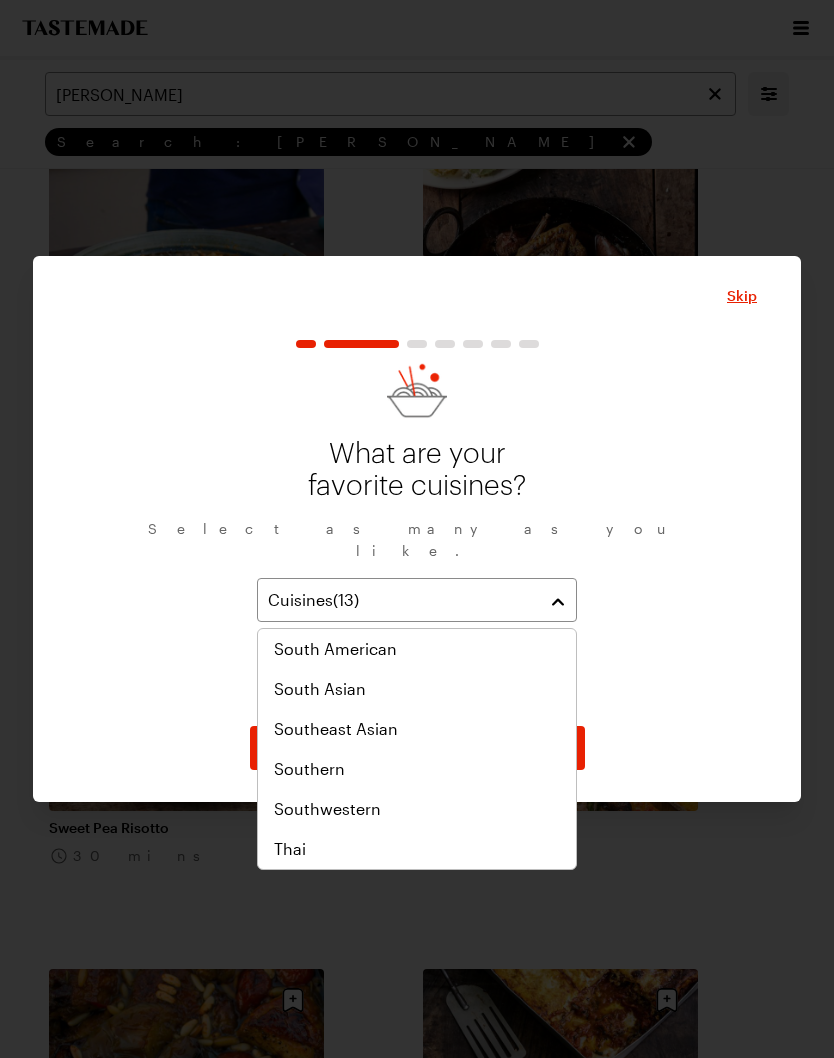 scroll, scrollTop: 1041, scrollLeft: 0, axis: vertical 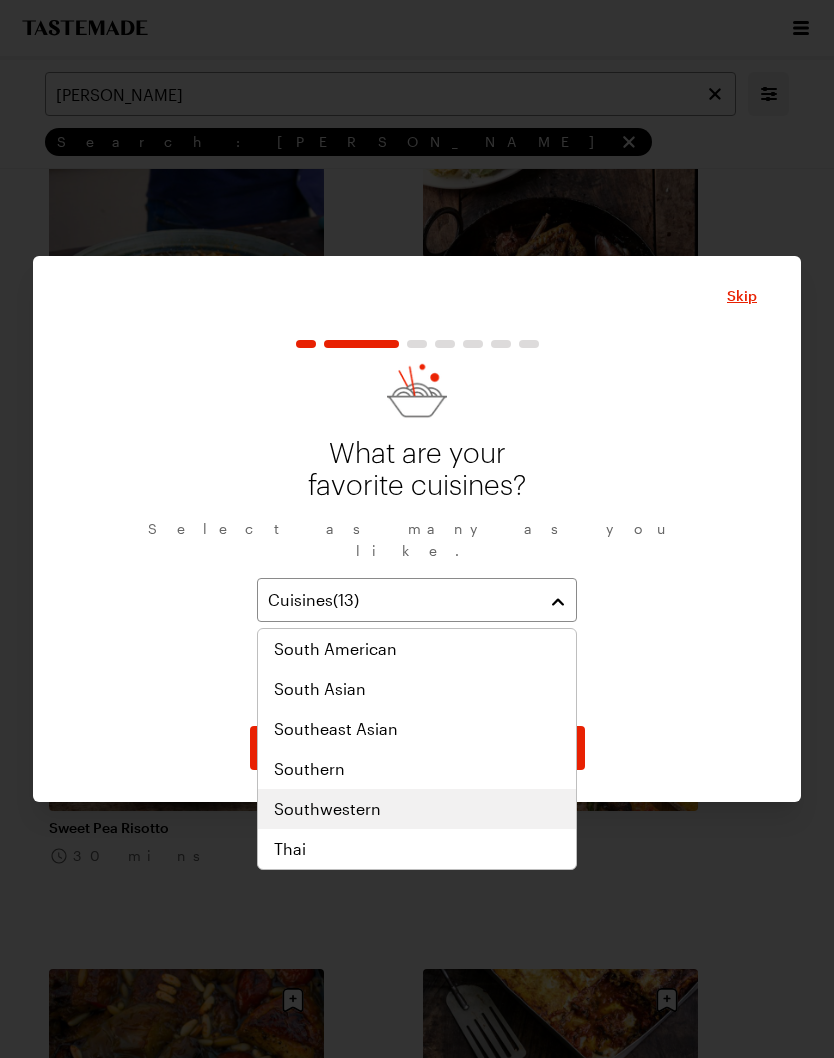 click on "Southwestern" at bounding box center [327, 809] 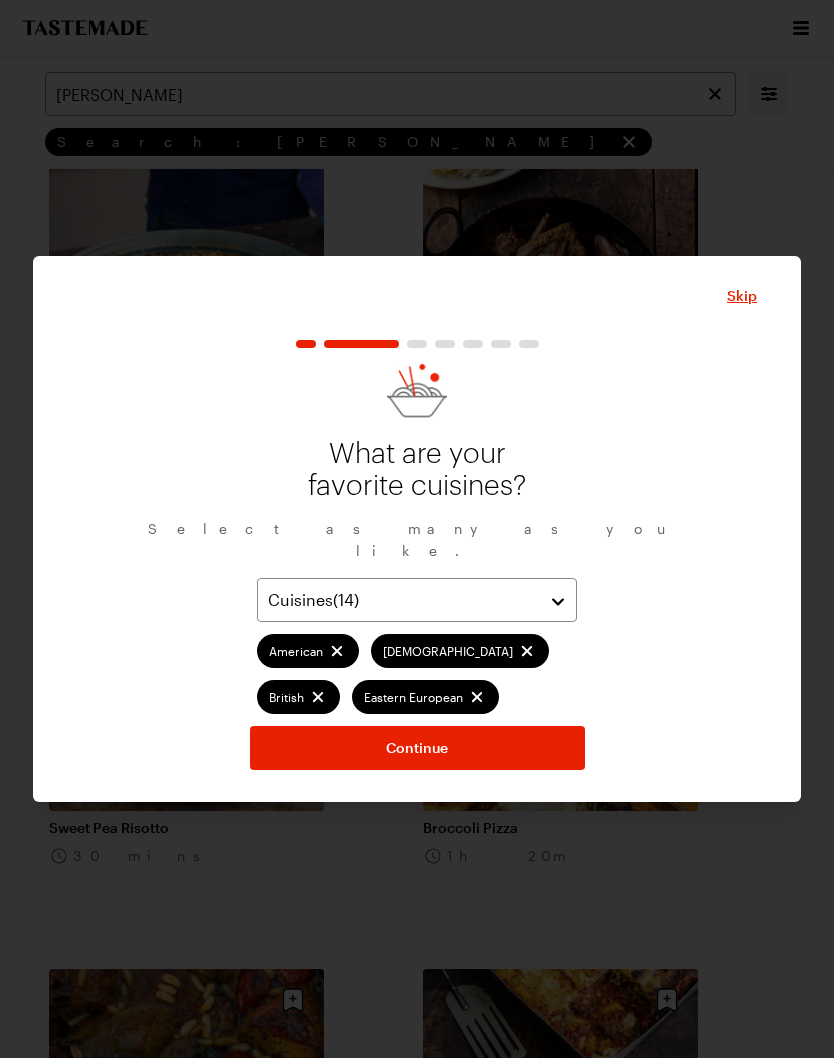 click on "Continue" at bounding box center [417, 748] 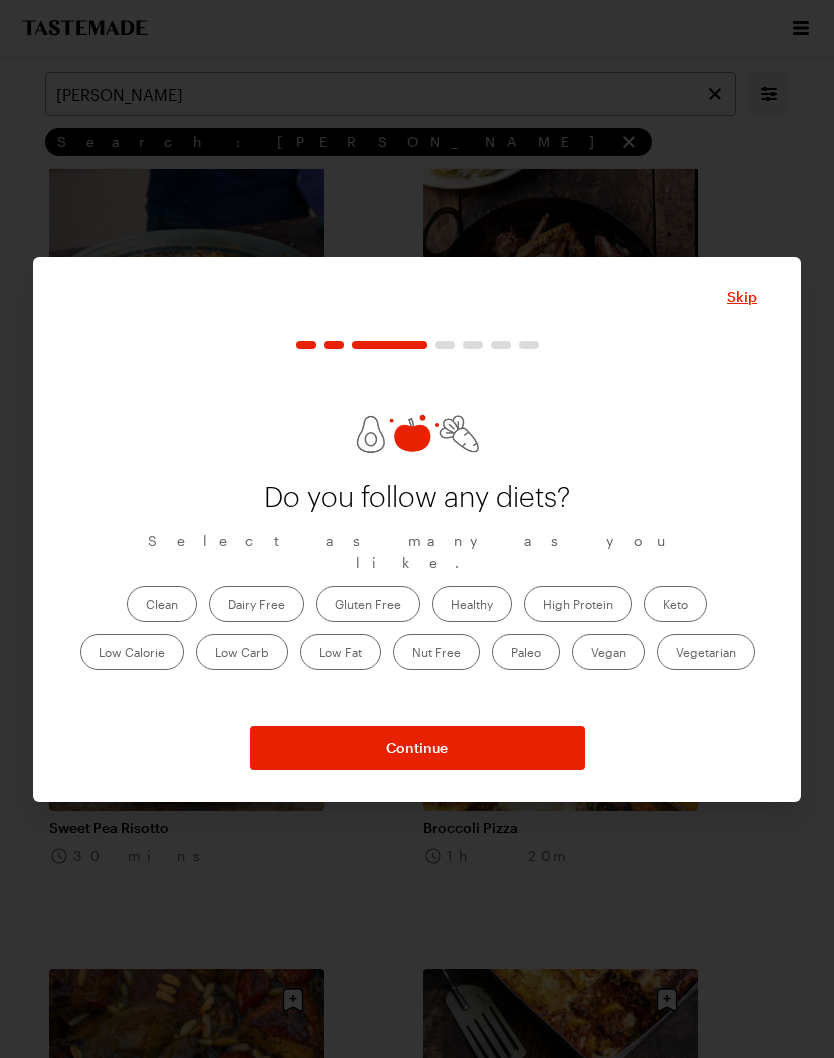 click on "Healthy" at bounding box center (472, 604) 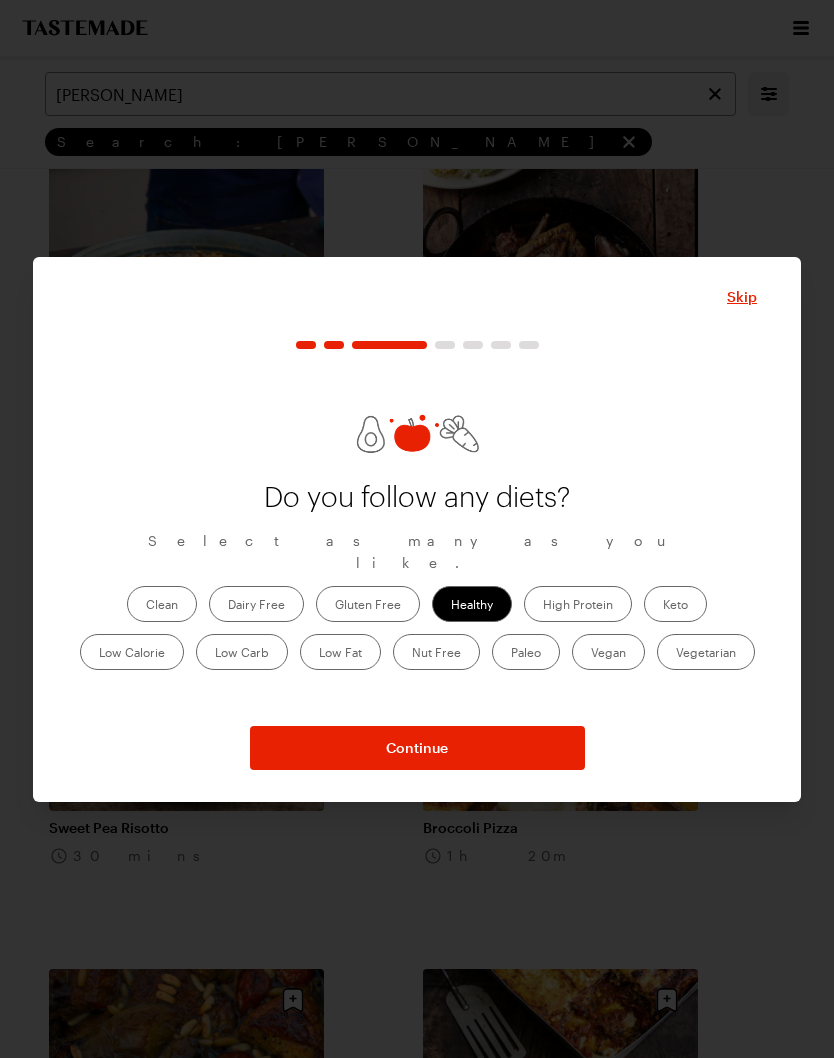 click on "Low Fat" at bounding box center [340, 652] 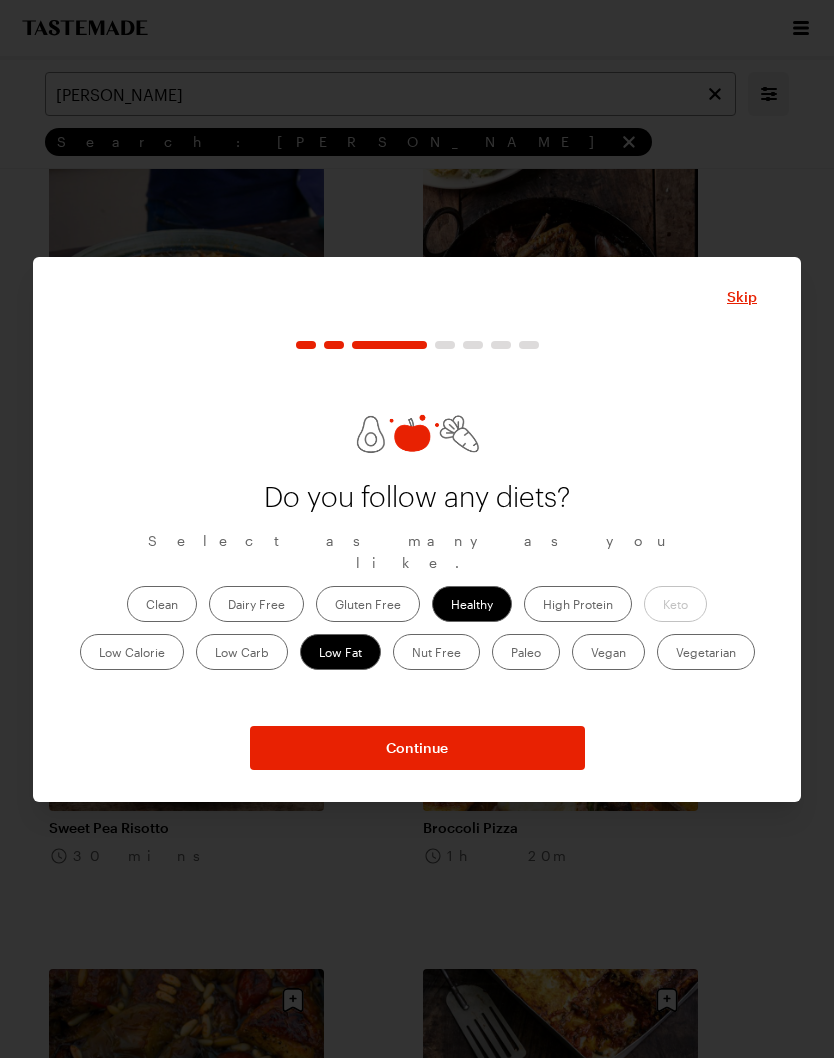 click on "Low Carb" at bounding box center (242, 652) 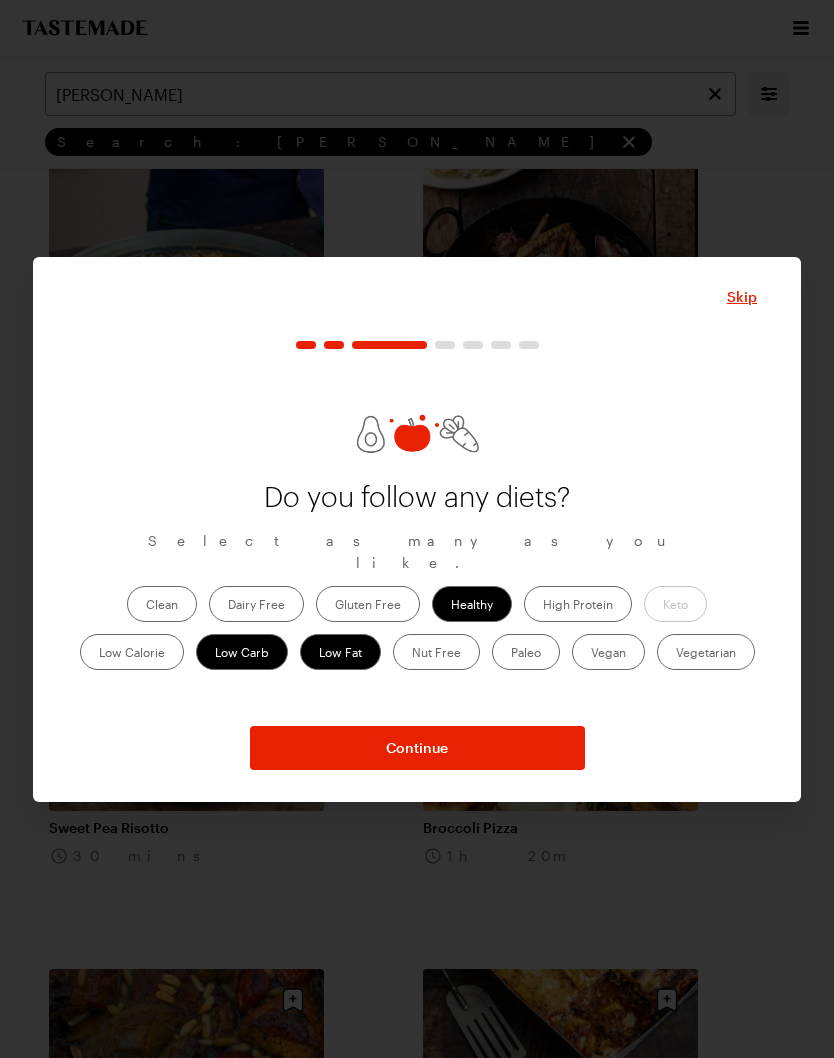 click on "Continue" at bounding box center [417, 748] 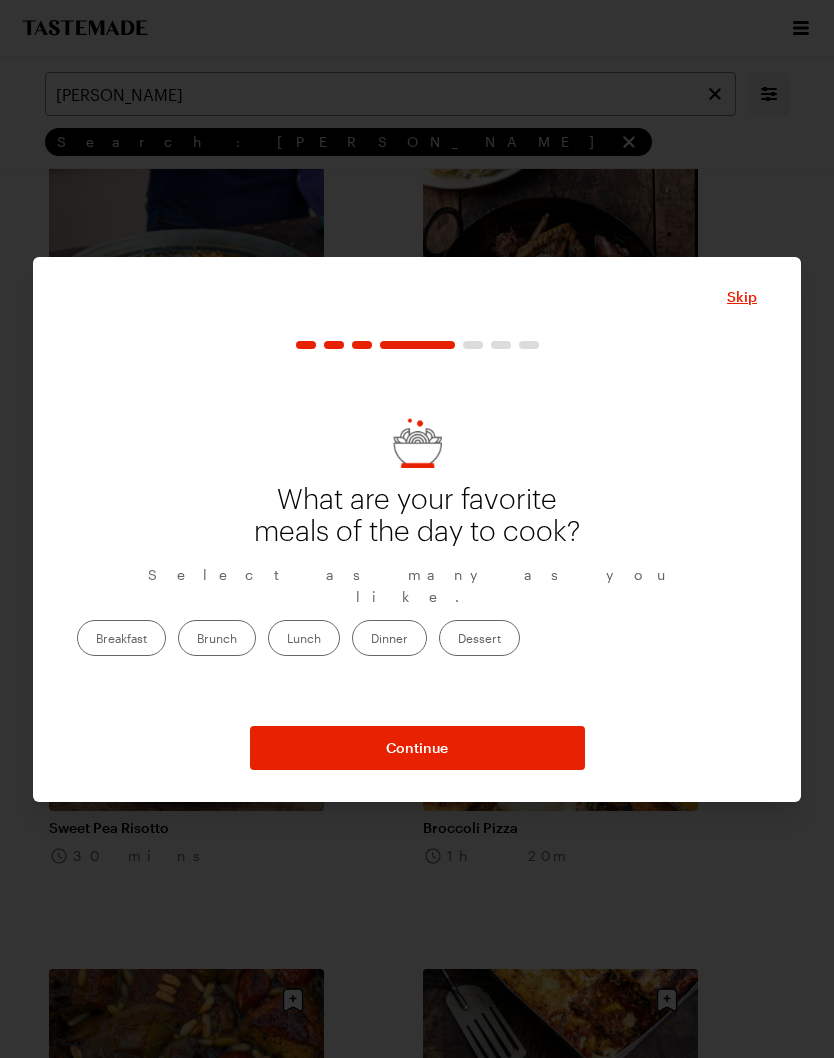 click on "Dinner" at bounding box center [389, 638] 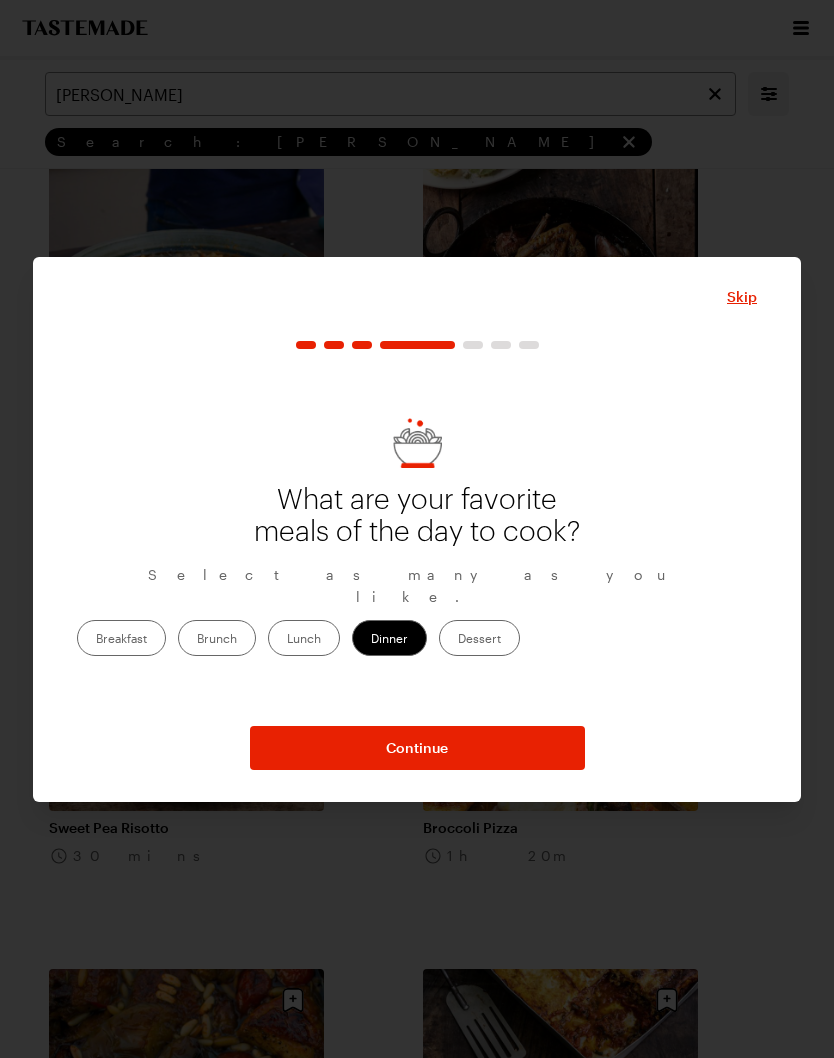 click on "Continue" at bounding box center [417, 748] 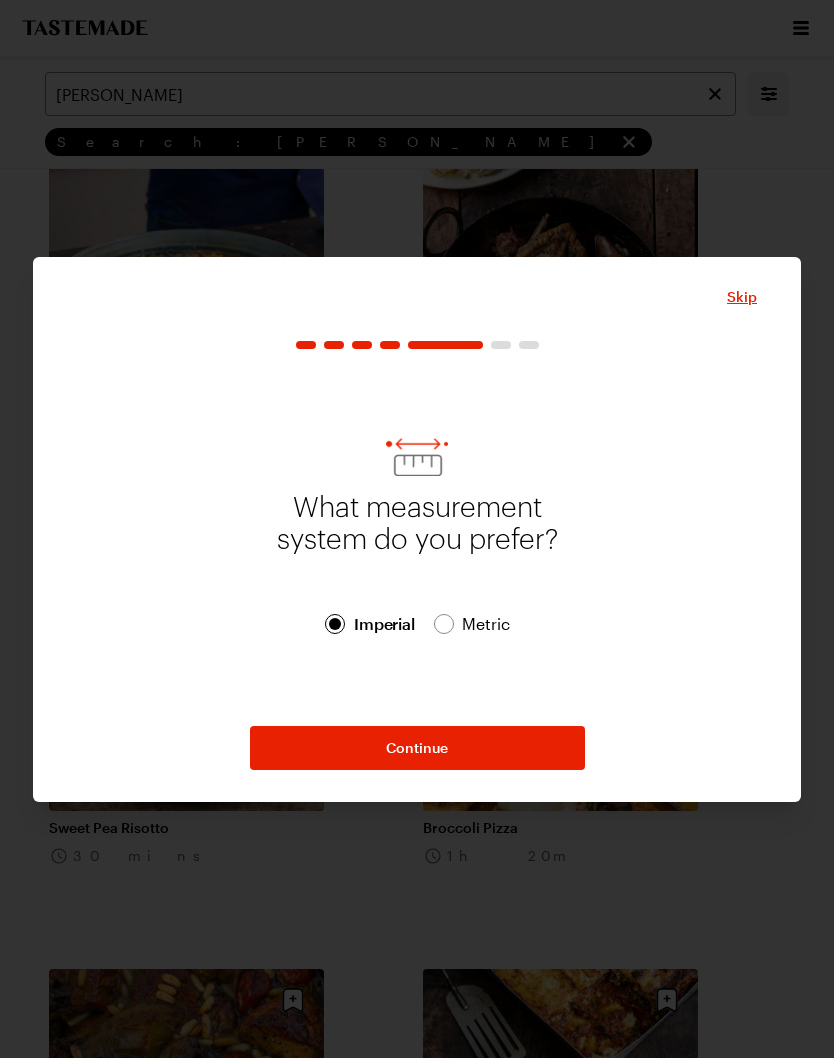 click on "Continue" at bounding box center (417, 748) 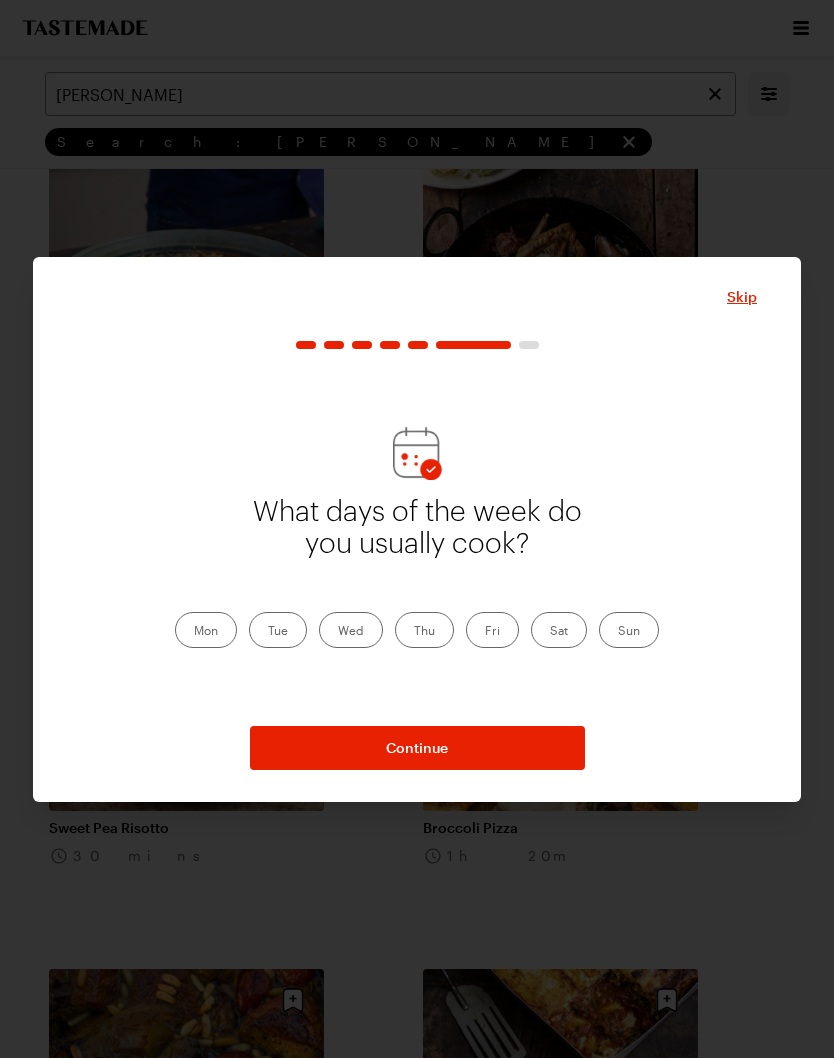 click on "Mon" at bounding box center (206, 630) 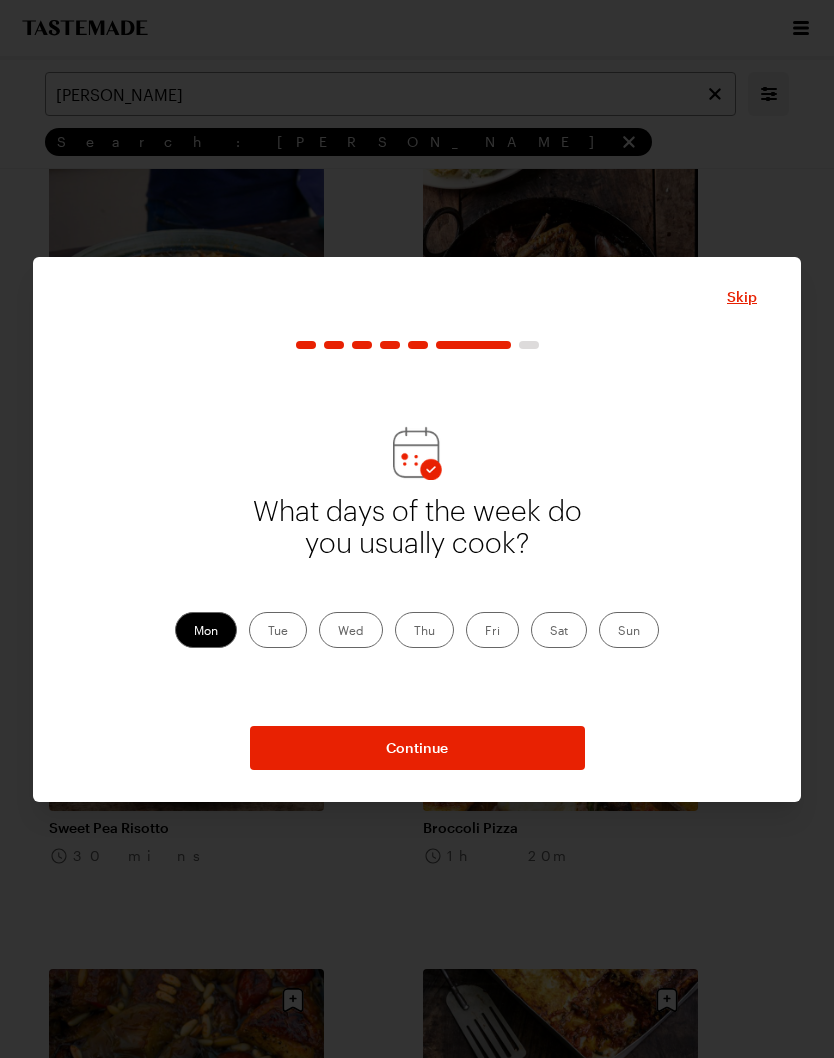 click on "Tue" at bounding box center [278, 630] 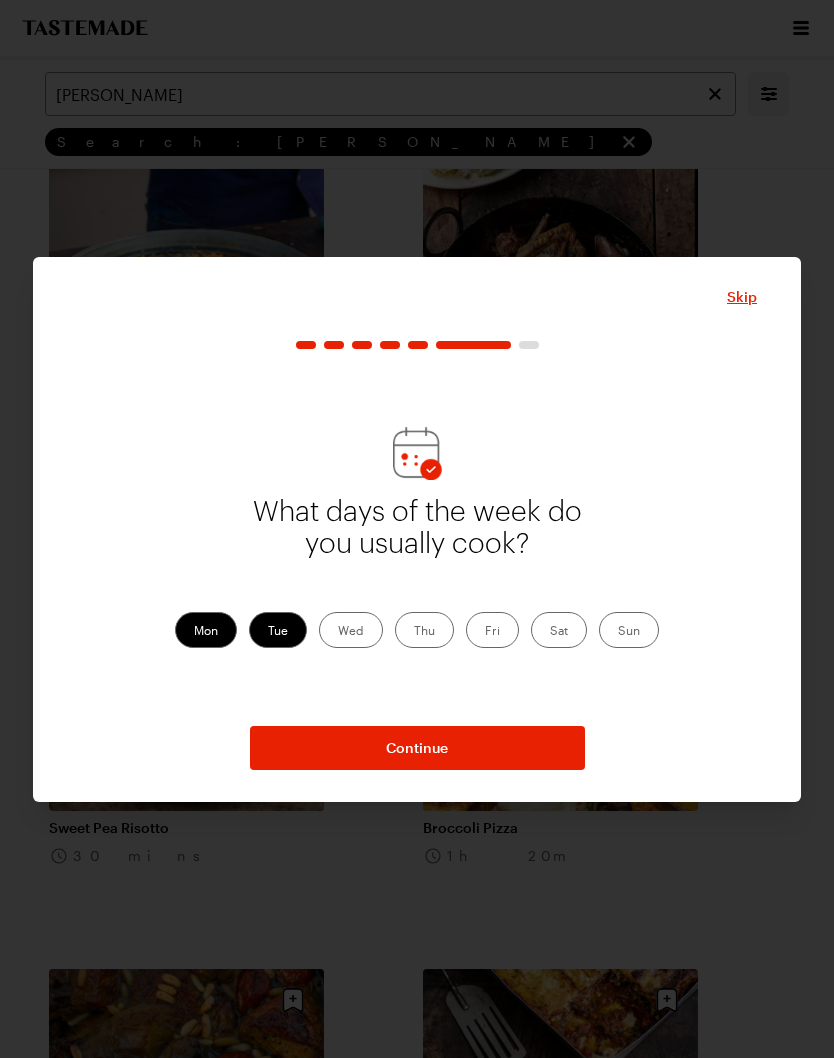 click on "Wed" at bounding box center [351, 630] 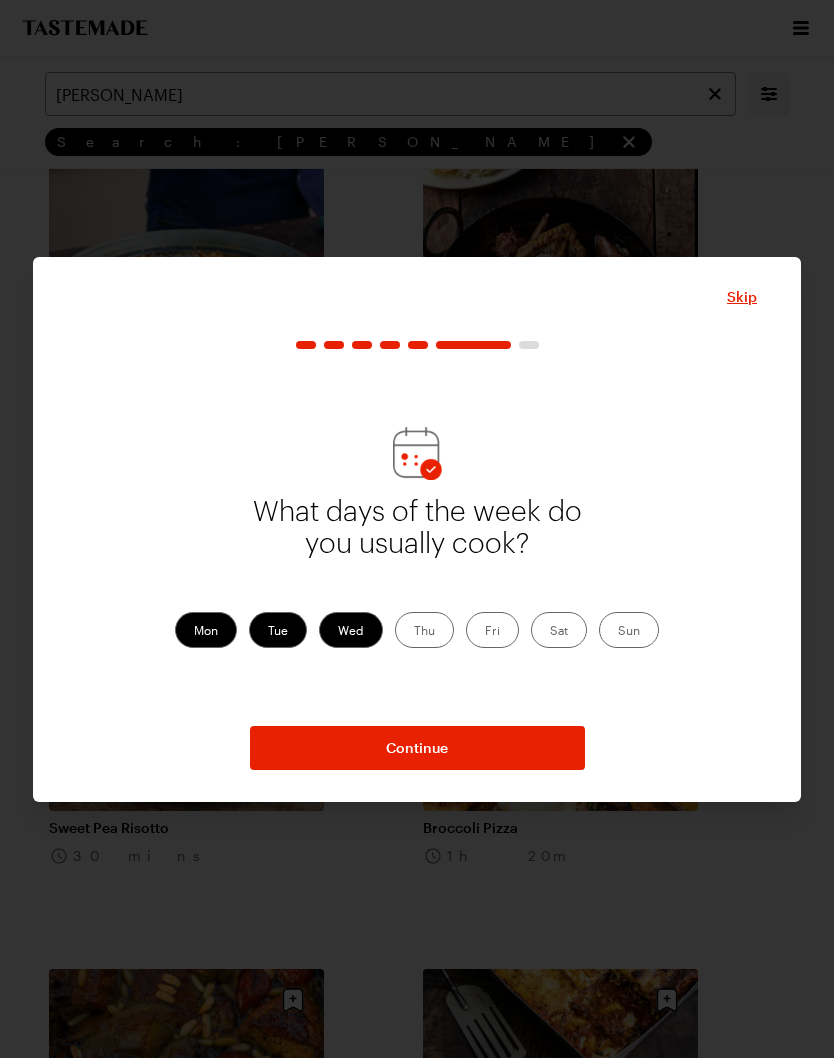 click on "Thu" at bounding box center [424, 630] 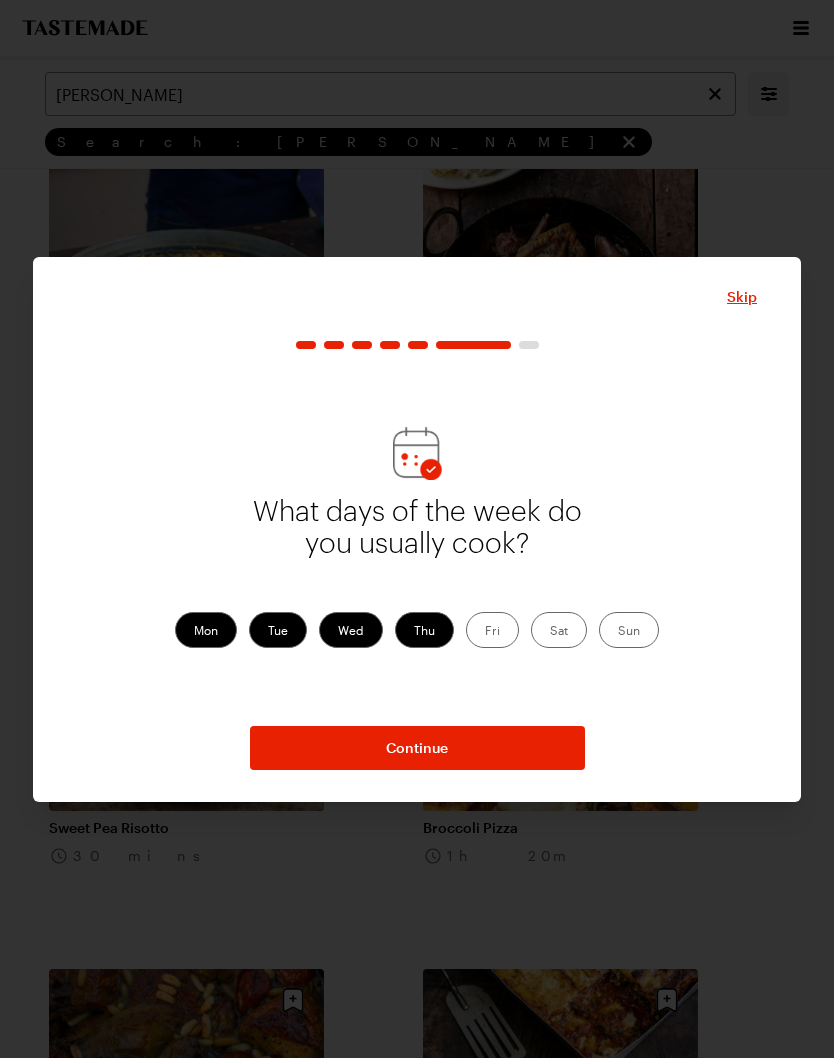 click on "Sat" at bounding box center (559, 630) 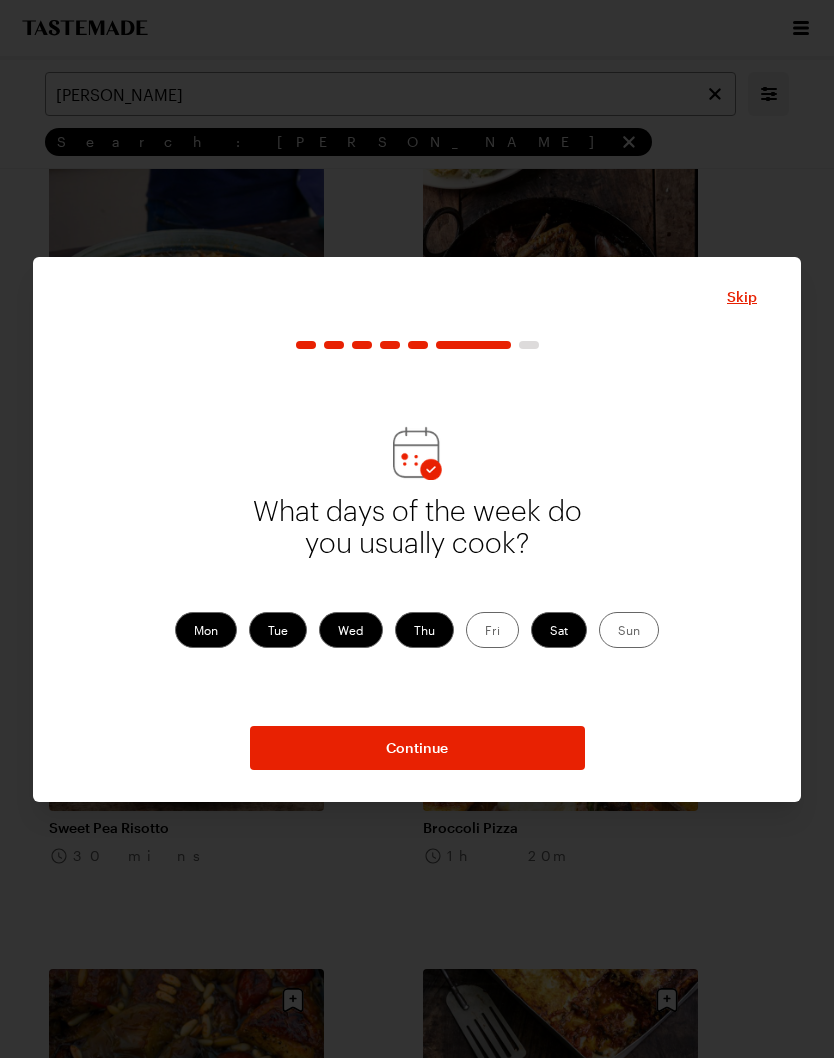 click on "Sat" at bounding box center (559, 630) 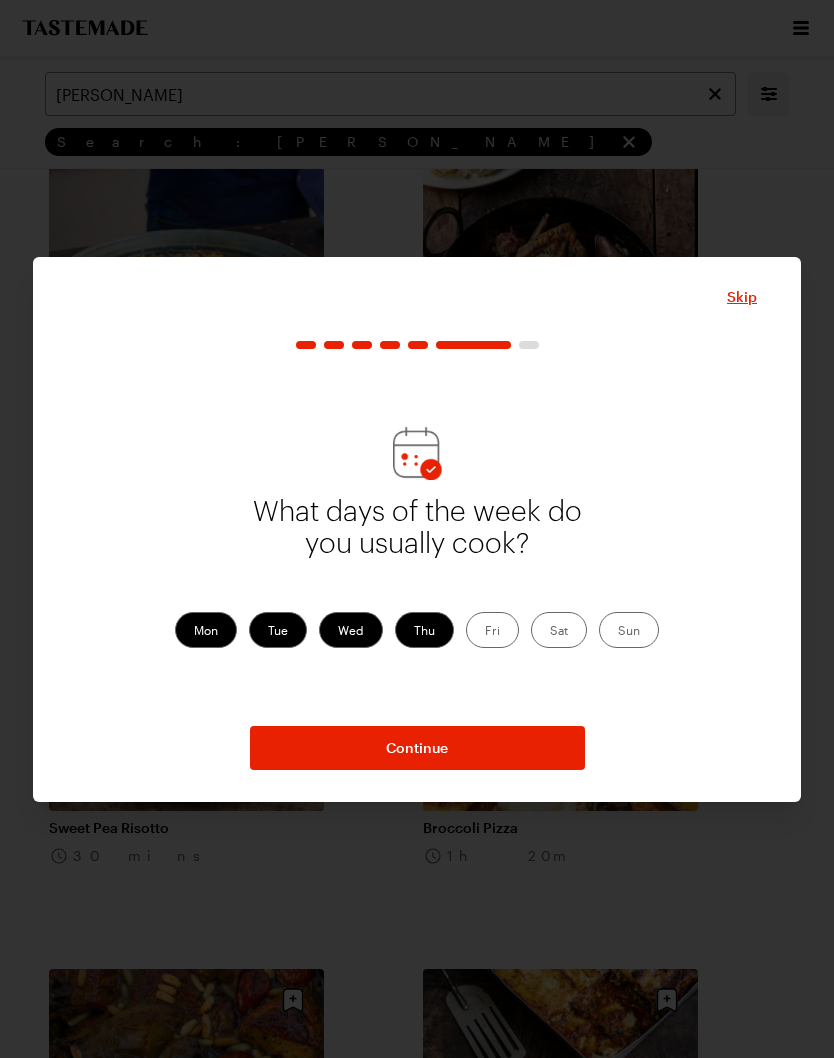 click on "Sun" at bounding box center [629, 630] 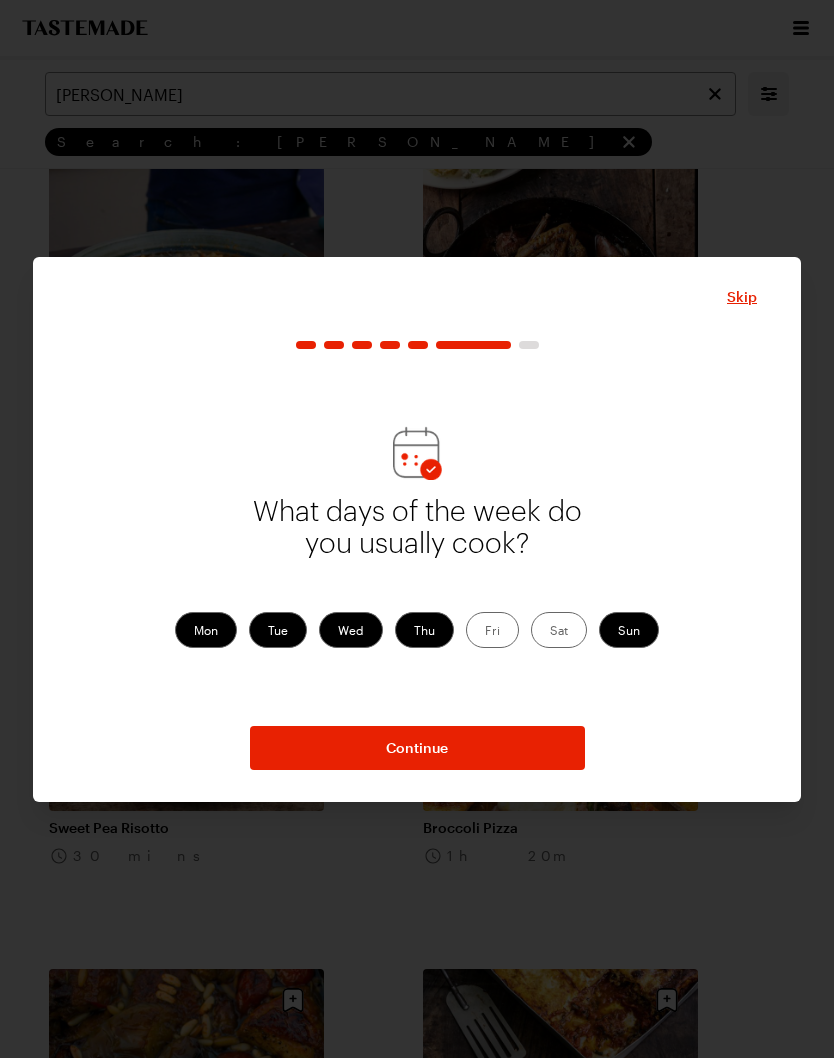 click on "Continue" at bounding box center [417, 748] 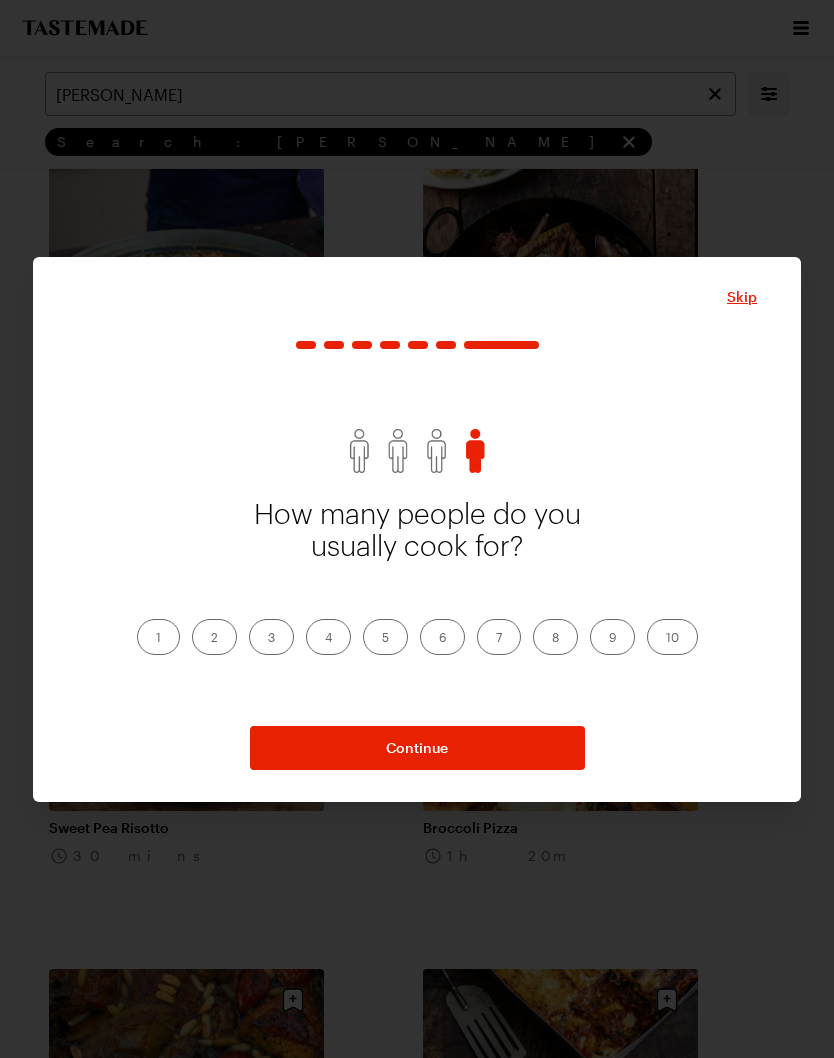 click on "2" at bounding box center [214, 637] 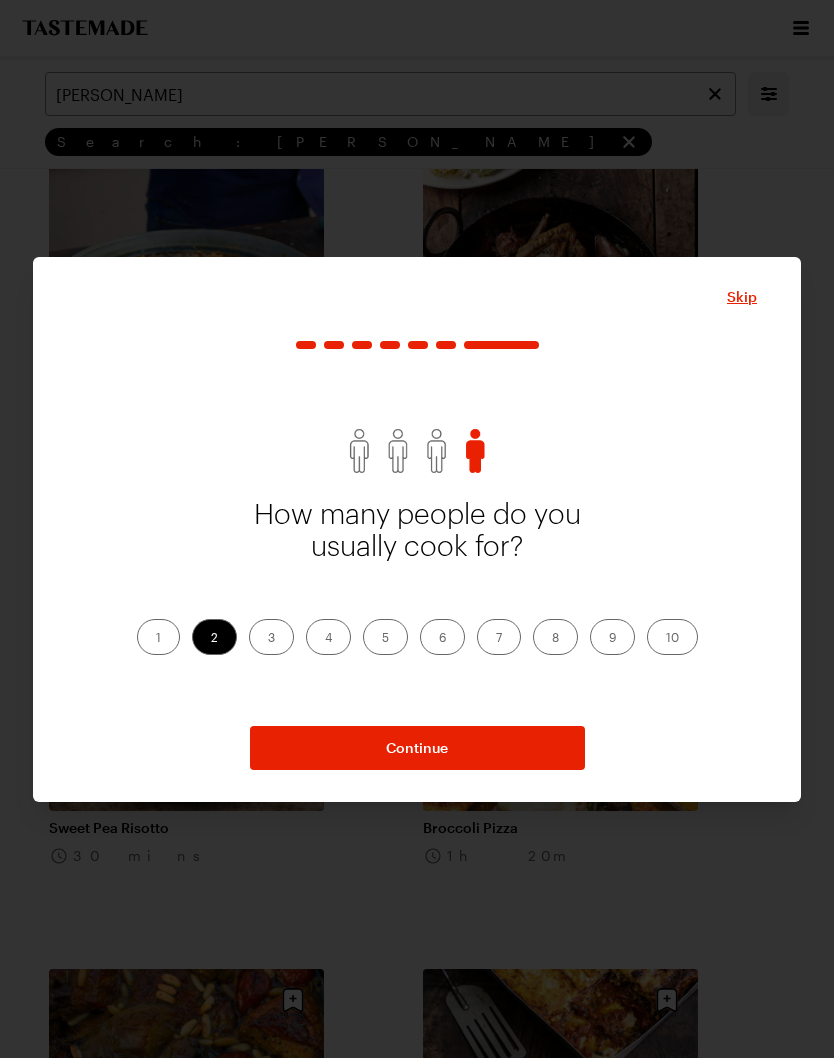 click on "Continue" at bounding box center (417, 748) 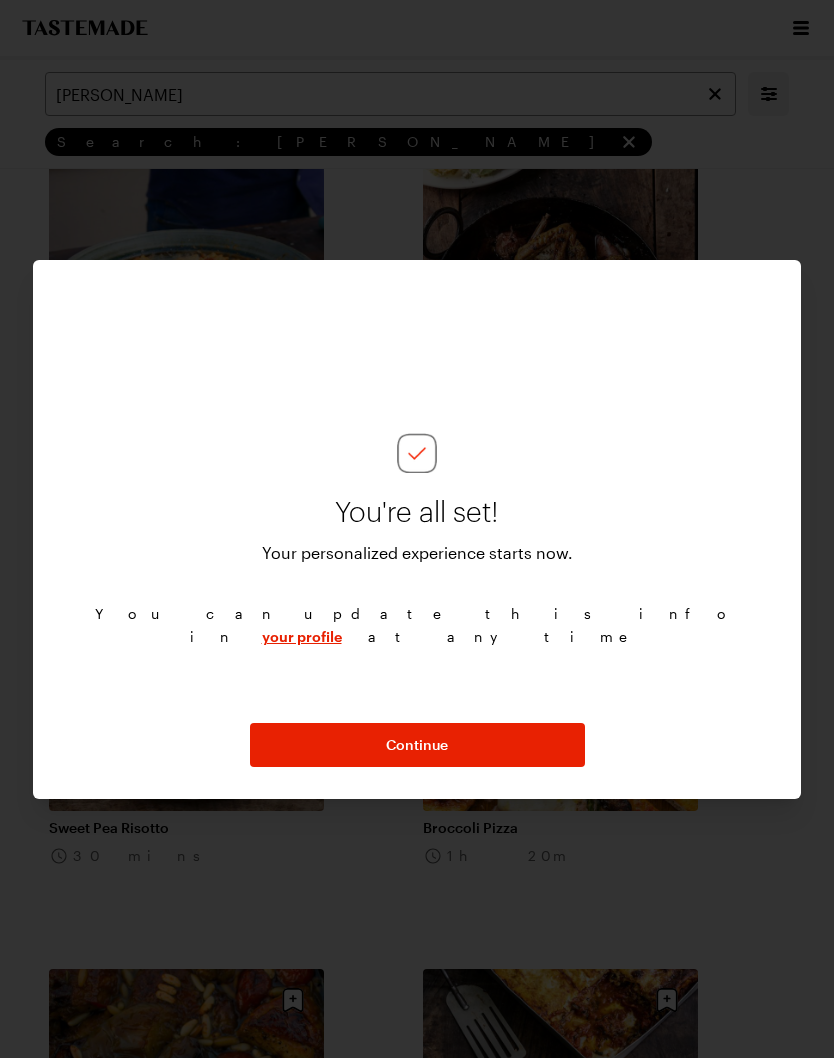 click on "Continue" at bounding box center (417, 745) 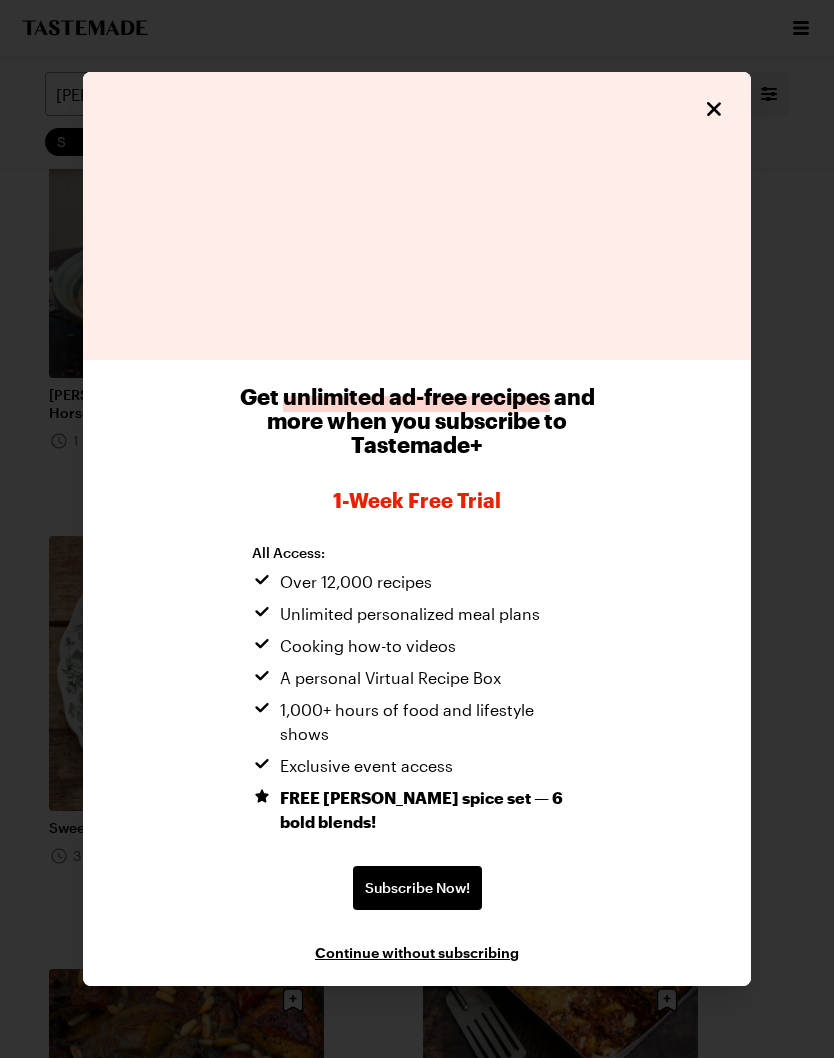 click on "Continue without subscribing" at bounding box center [417, 952] 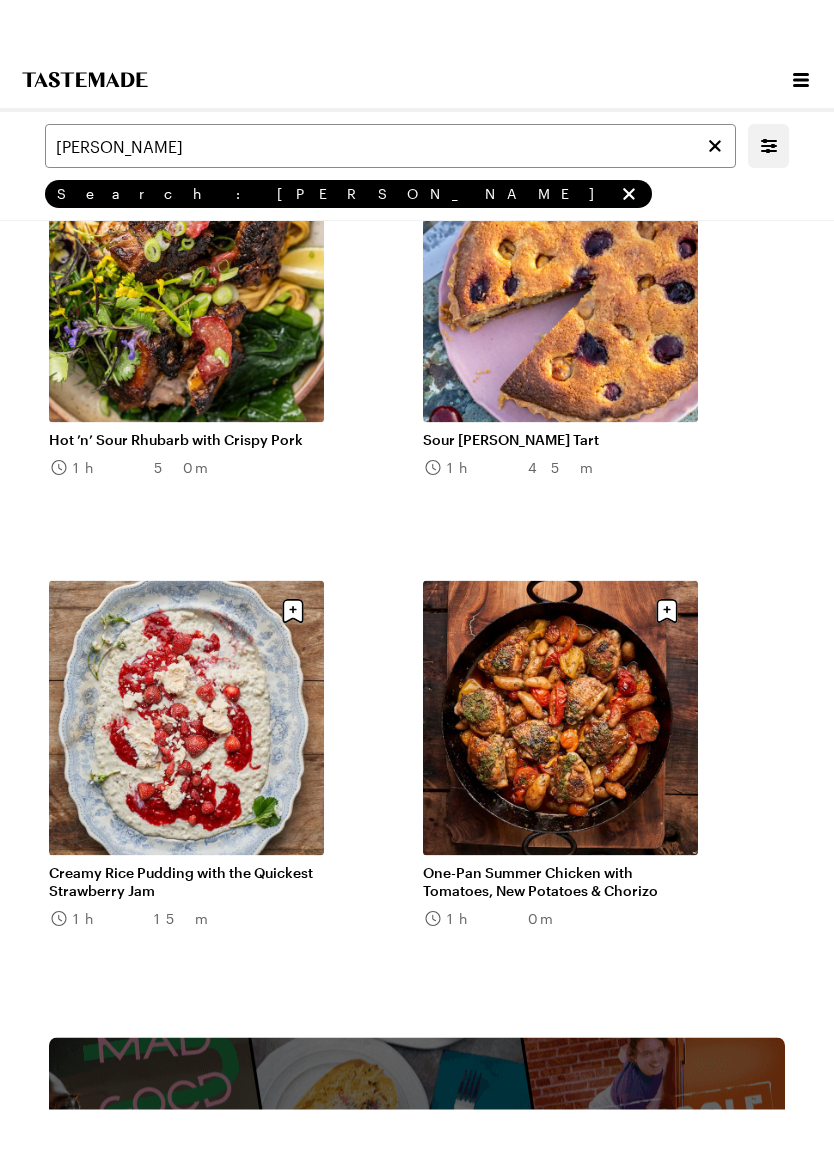 scroll, scrollTop: 4977, scrollLeft: 0, axis: vertical 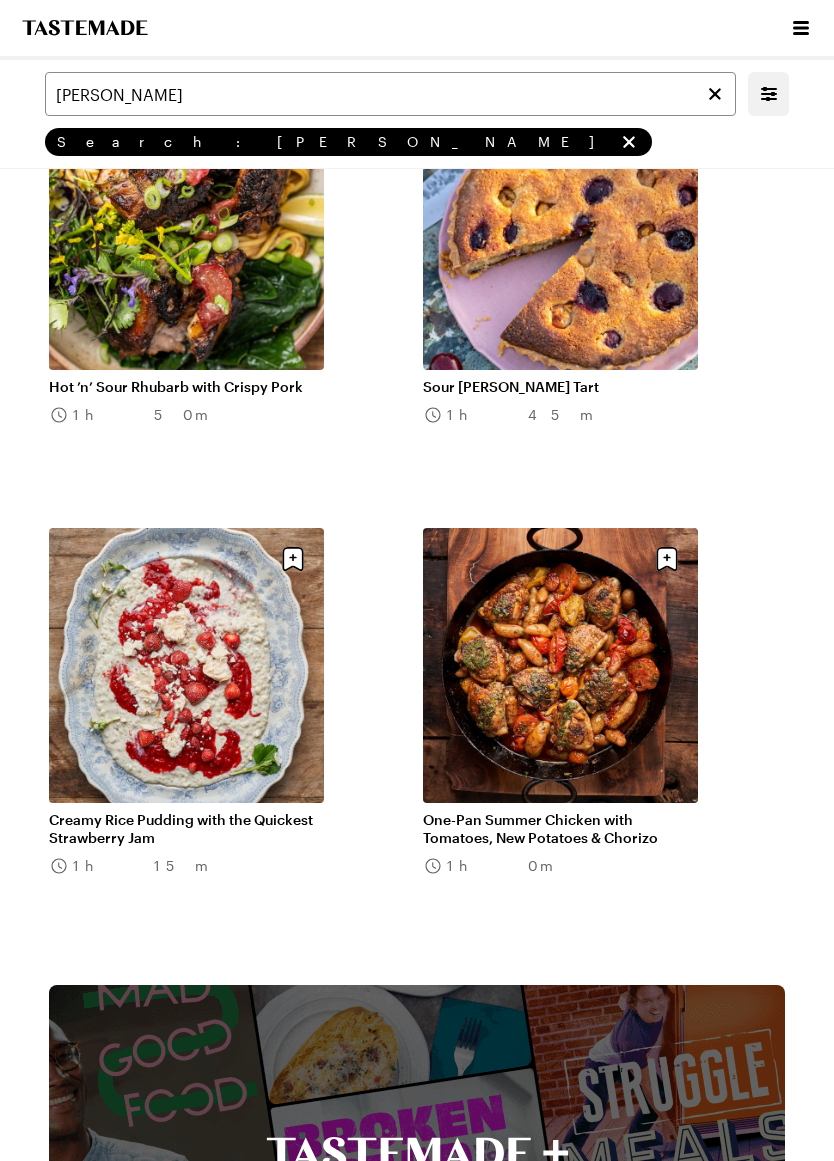 click on "One-Pan Summer Chicken with Tomatoes, New Potatoes & Chorizo" at bounding box center [560, 829] 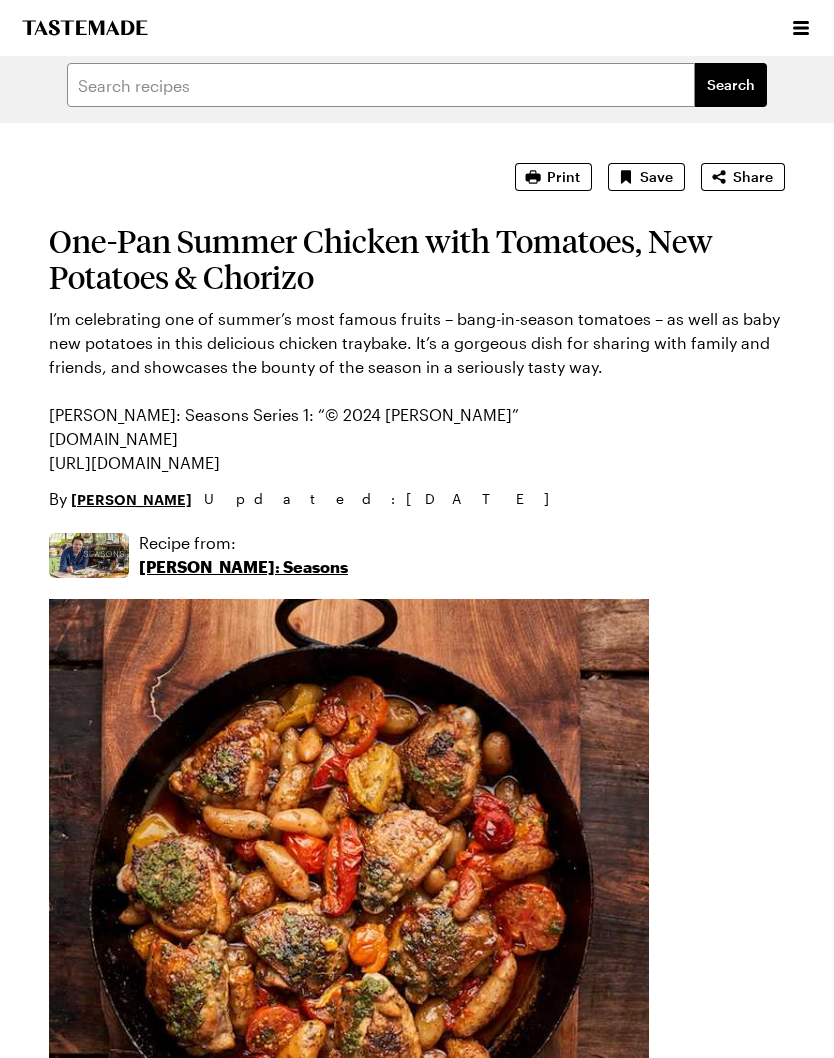 scroll, scrollTop: 0, scrollLeft: 0, axis: both 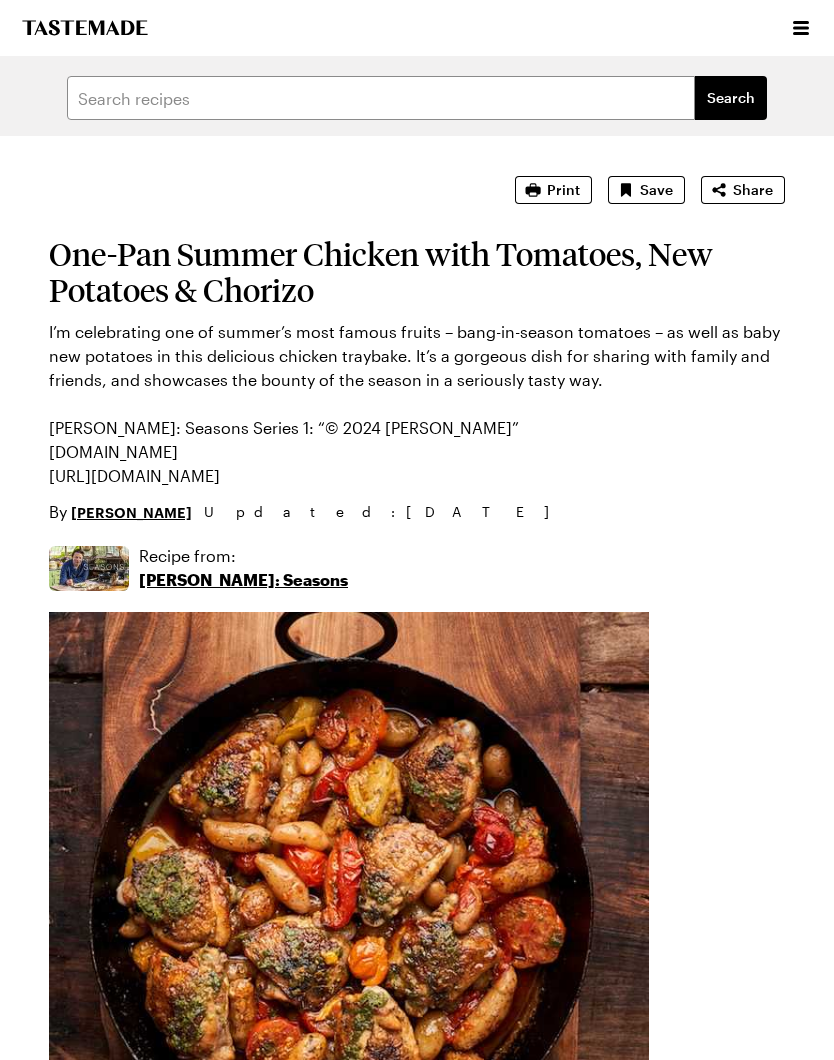 type on "x" 